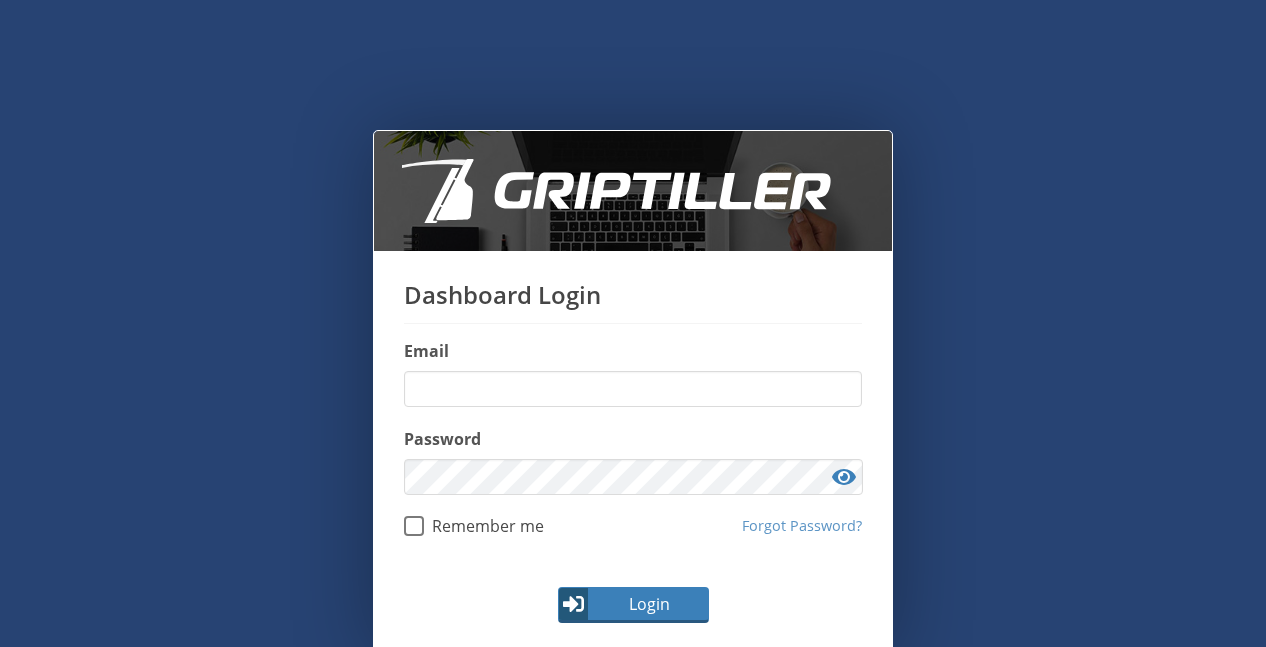 scroll, scrollTop: 0, scrollLeft: 0, axis: both 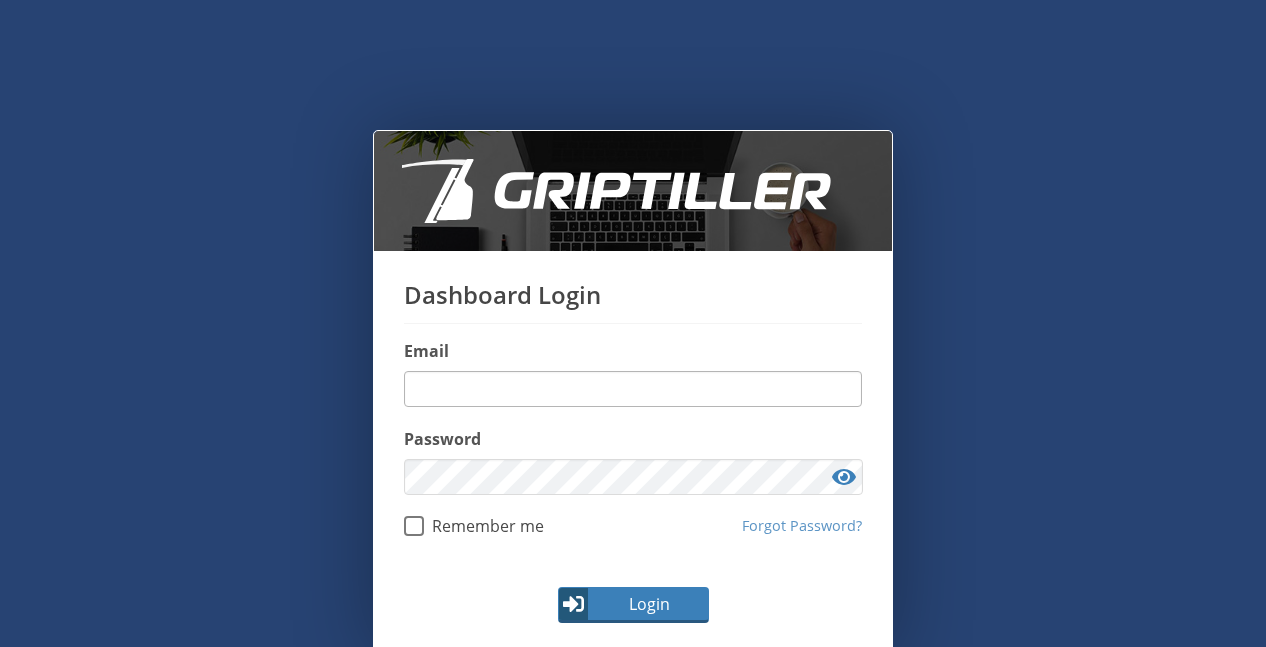 click at bounding box center (633, 389) 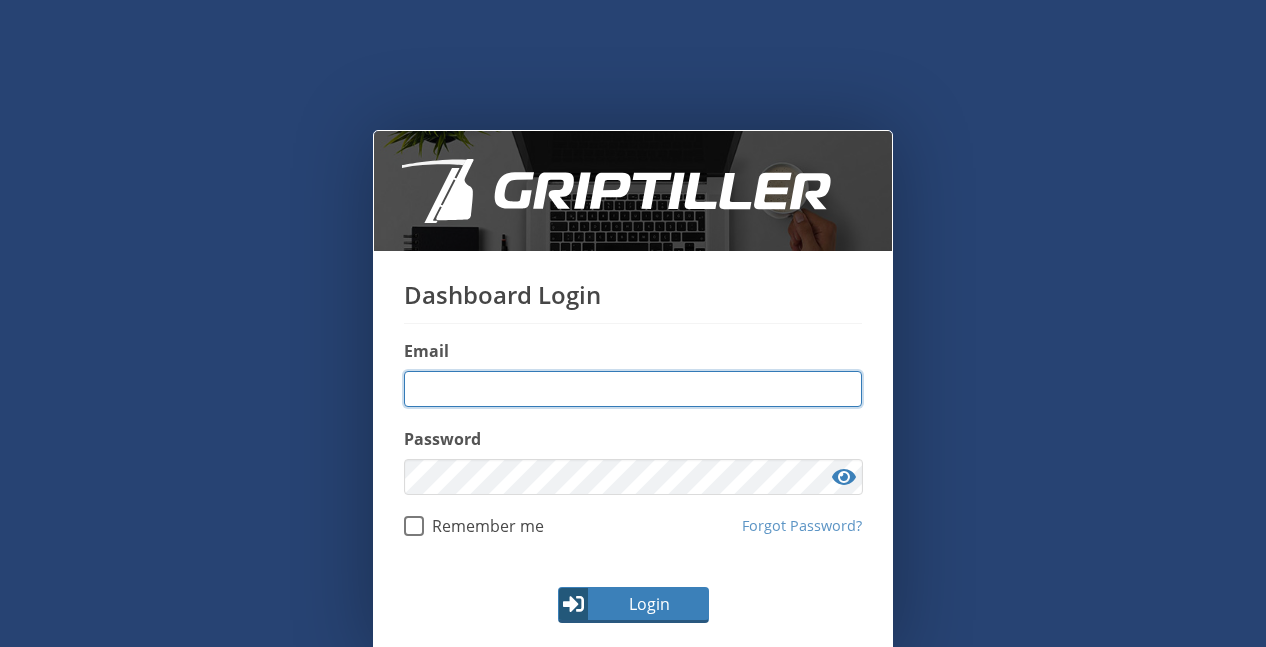 type on "**********" 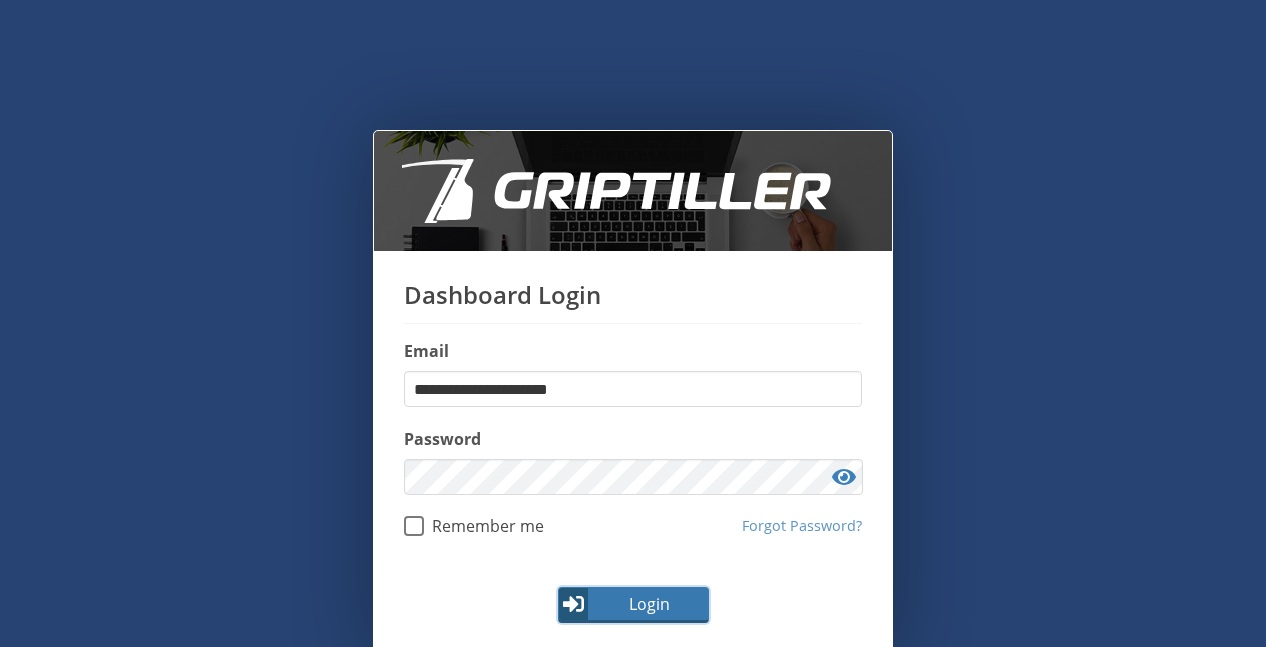 click on "Login" at bounding box center [633, 605] 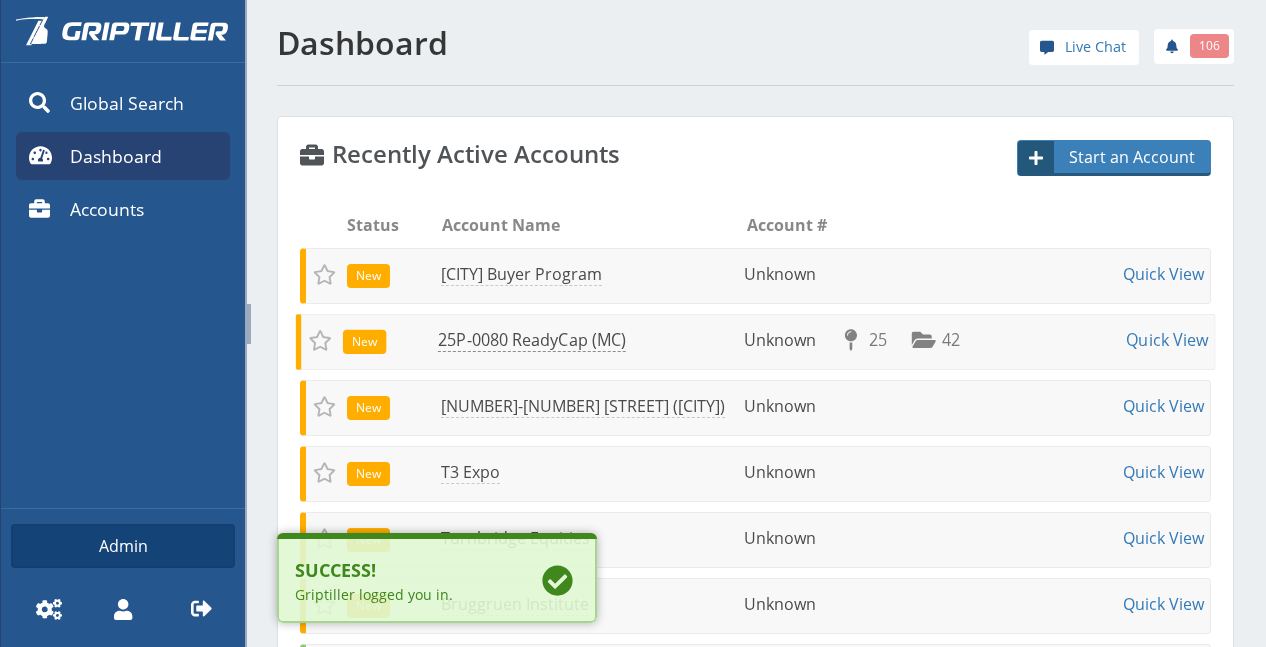 click on "25P-0080 ReadyCap (MC)" at bounding box center [532, 340] 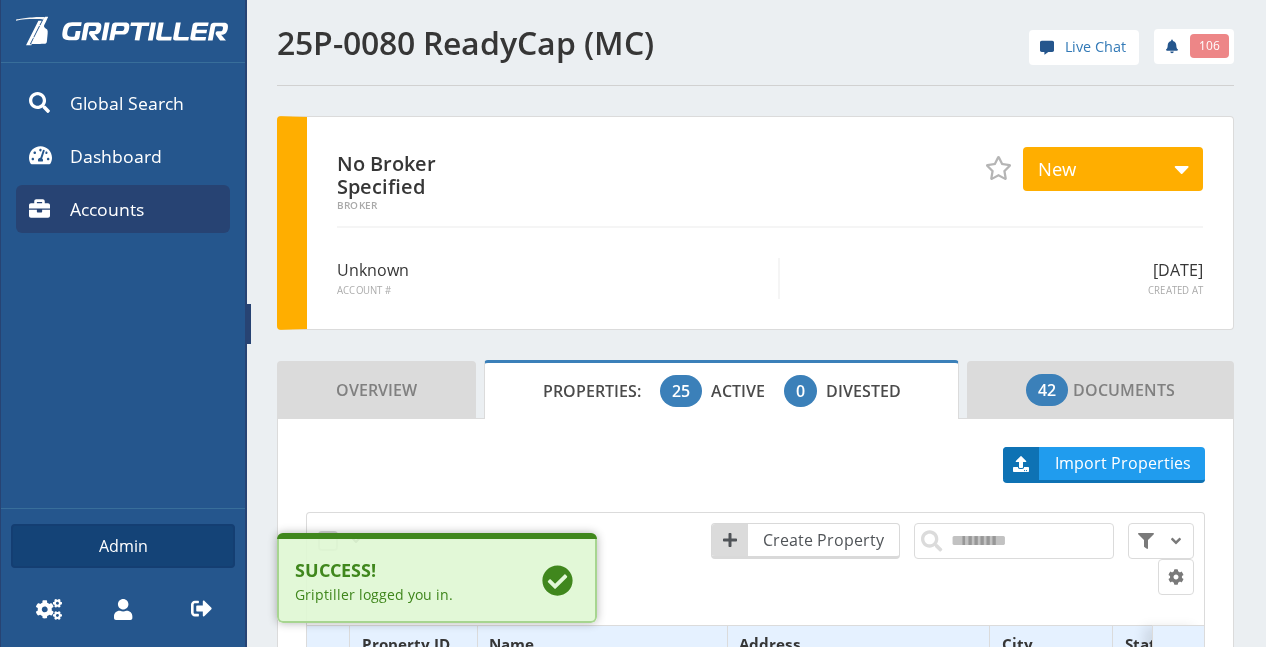 click at bounding box center (249, 324) 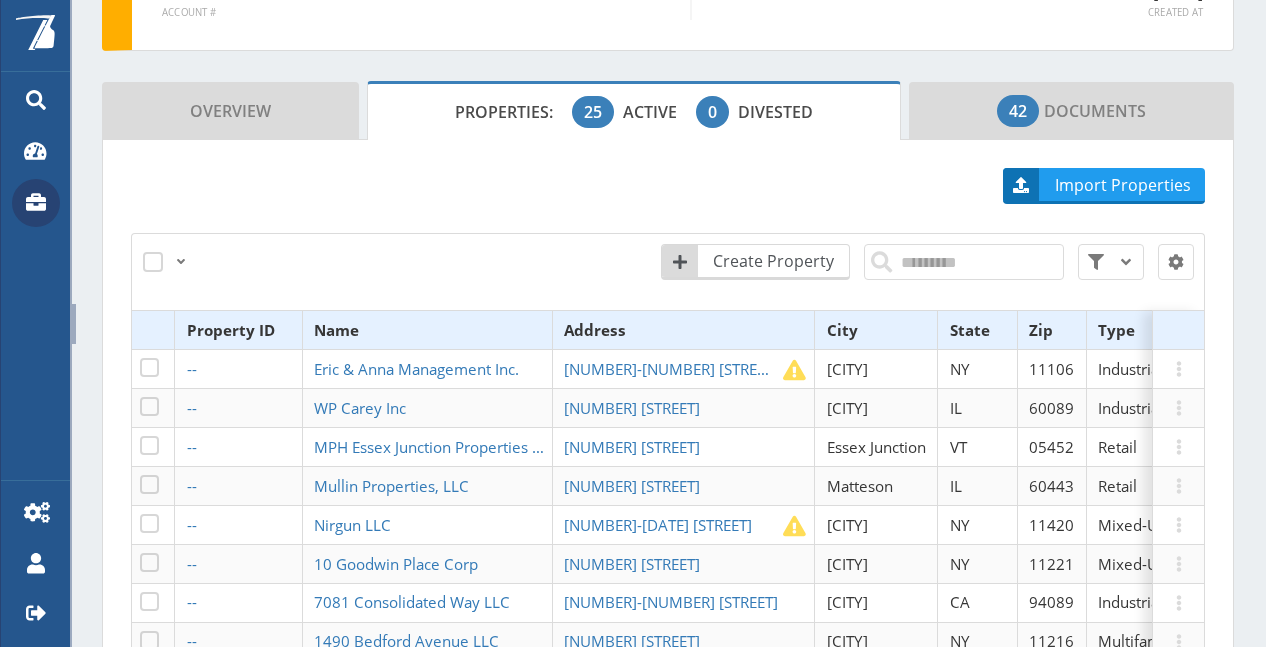 scroll, scrollTop: 300, scrollLeft: 0, axis: vertical 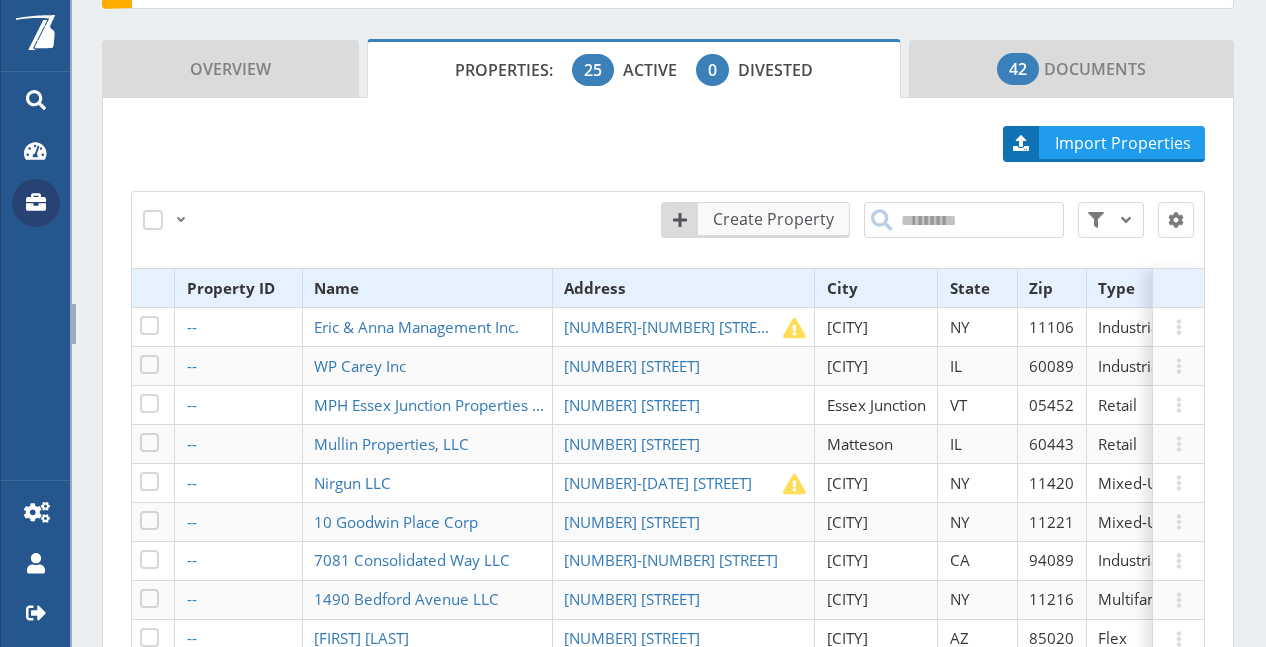 click on "Create Property" at bounding box center [775, 219] 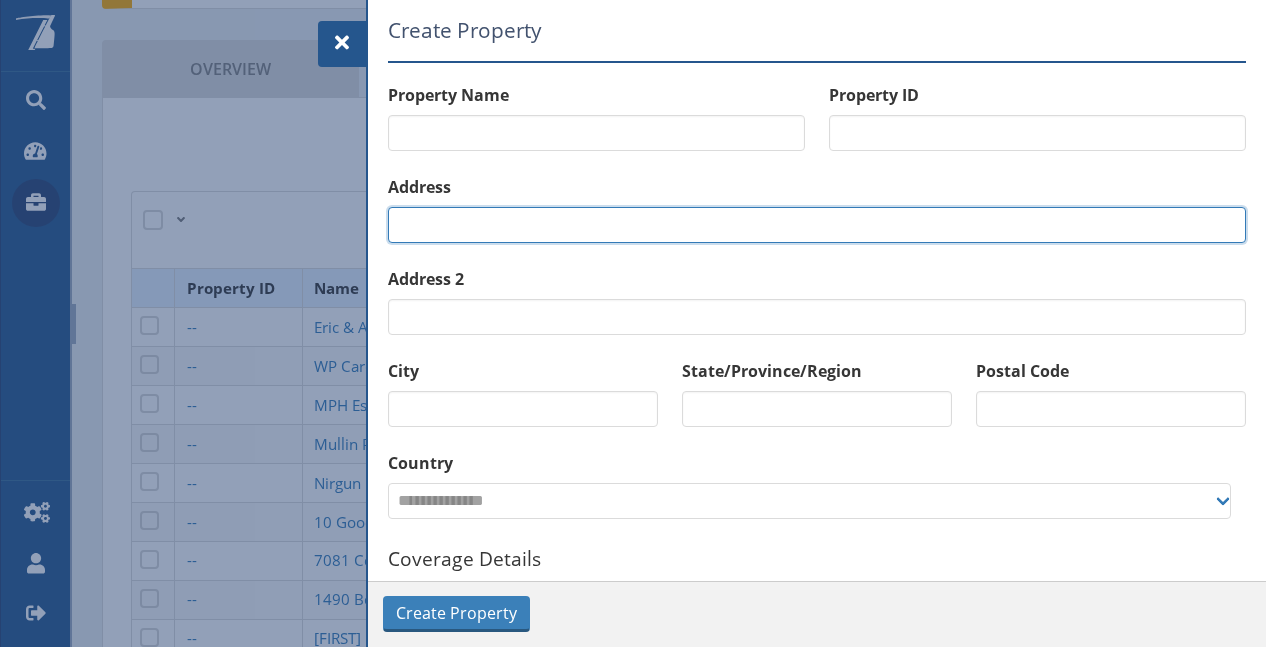 click at bounding box center (817, 225) 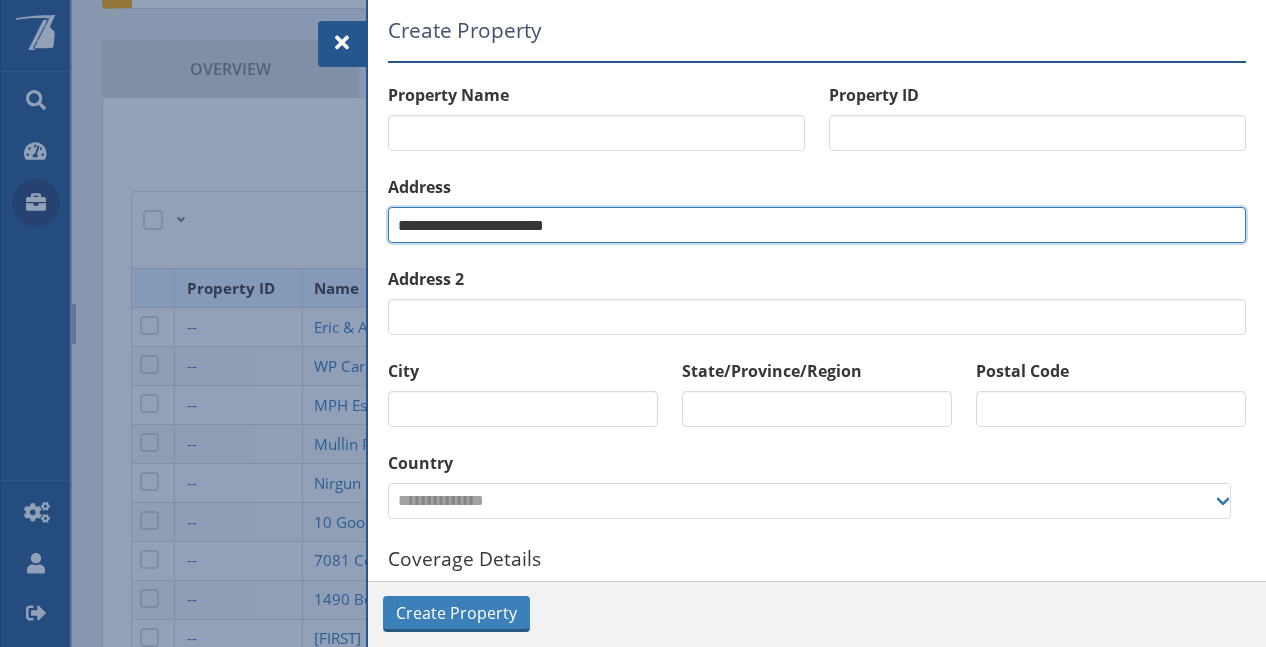 type on "**********" 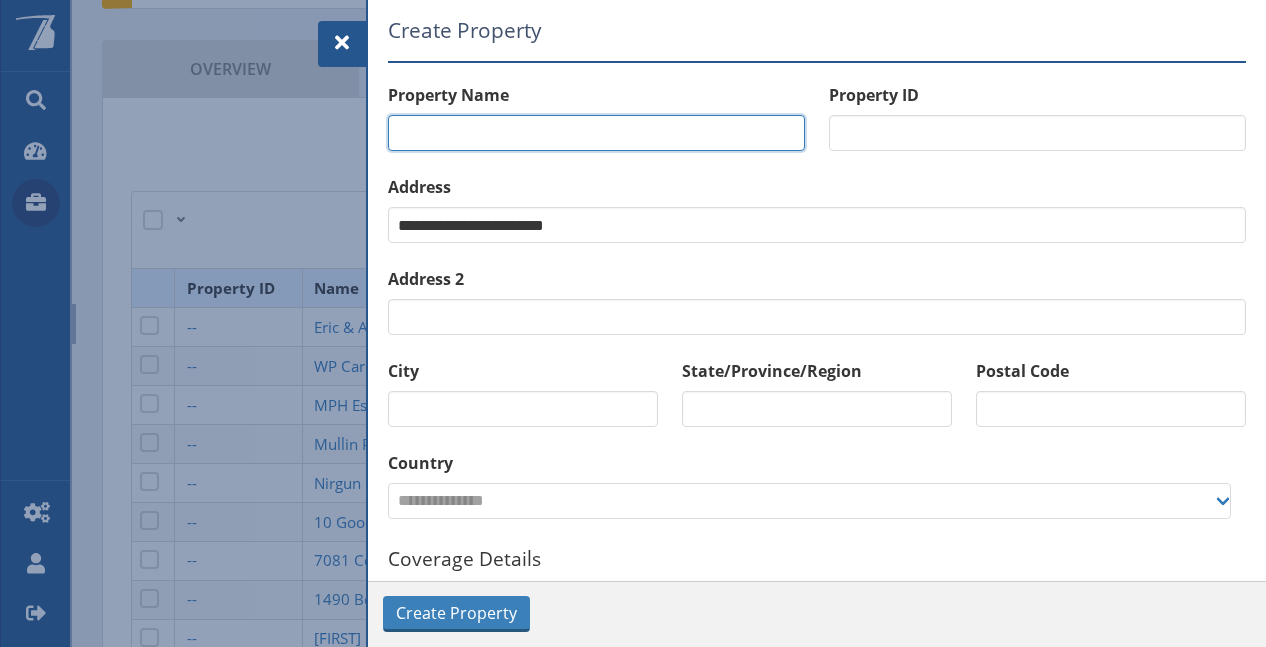 click at bounding box center [596, 133] 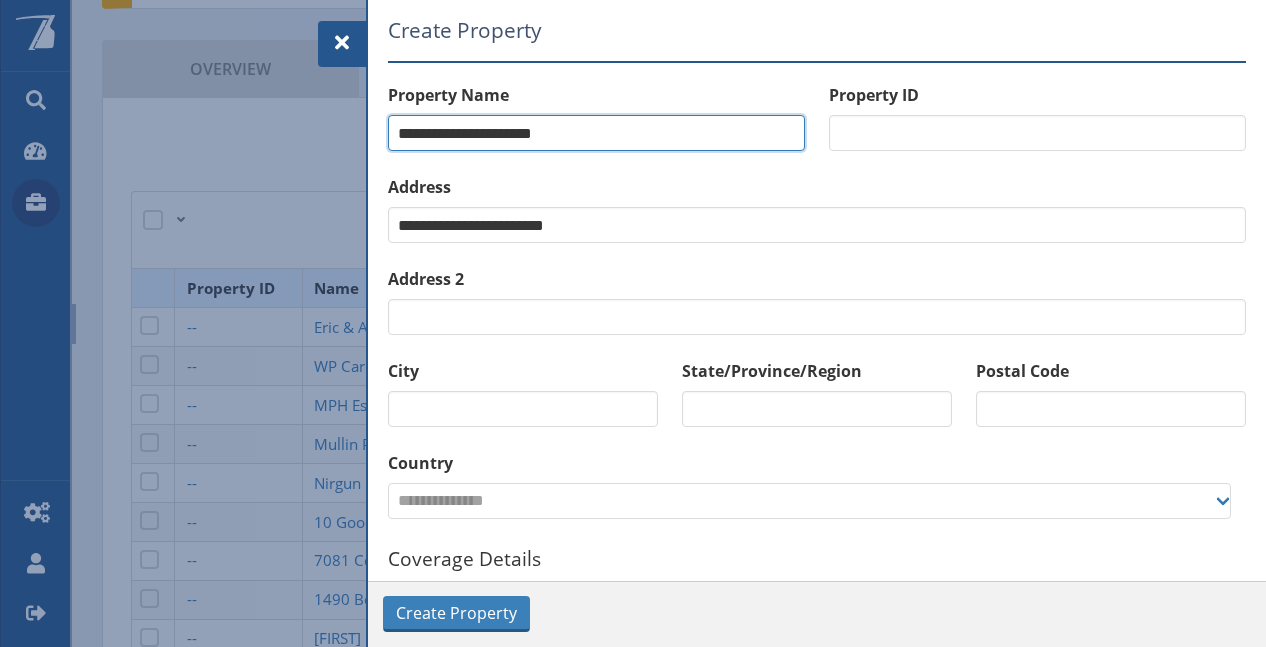 type on "**********" 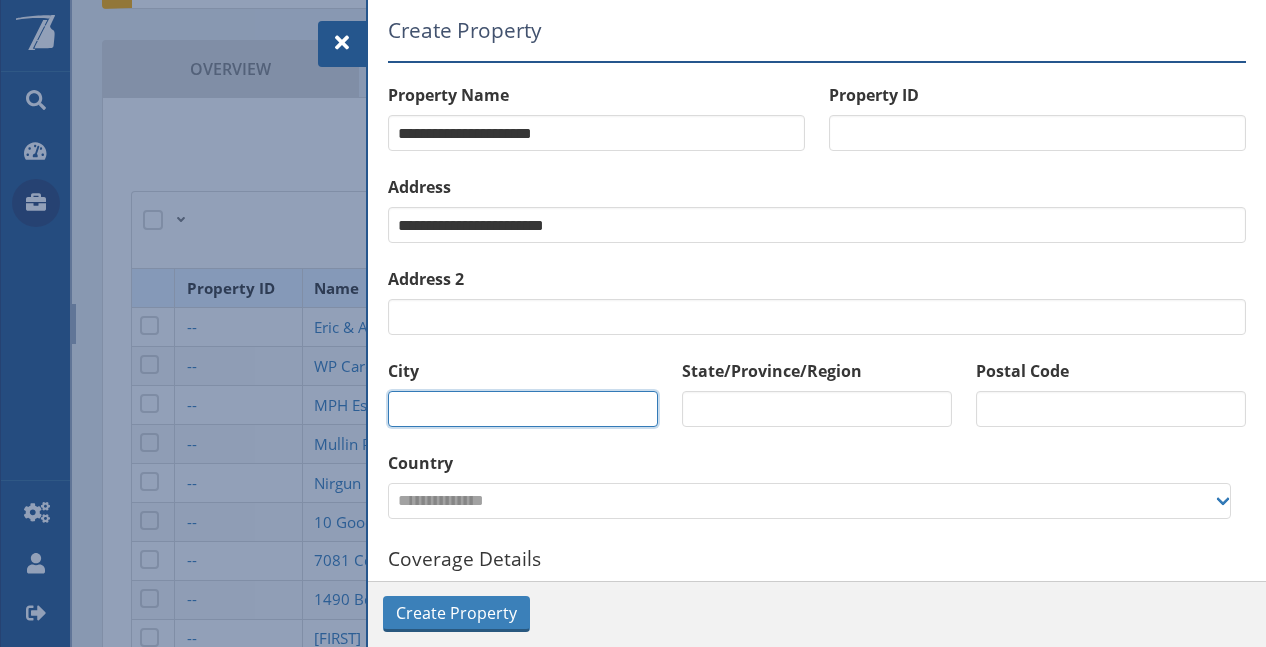 click at bounding box center (523, 409) 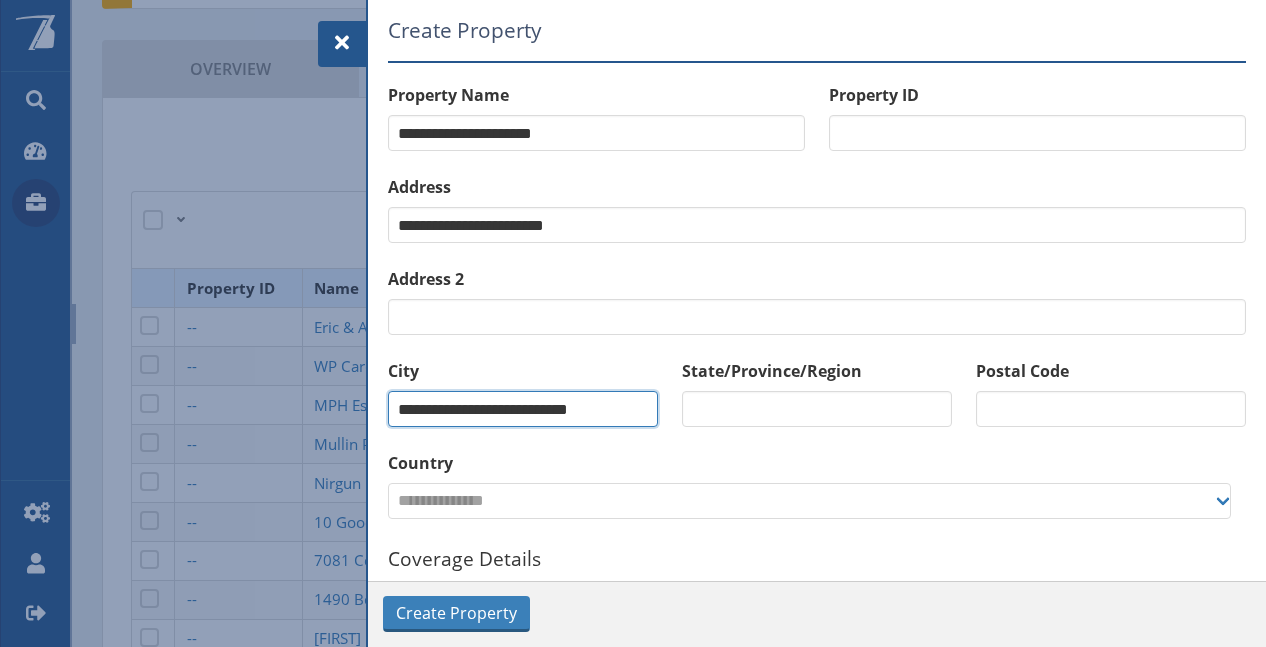 click on "**********" at bounding box center (523, 409) 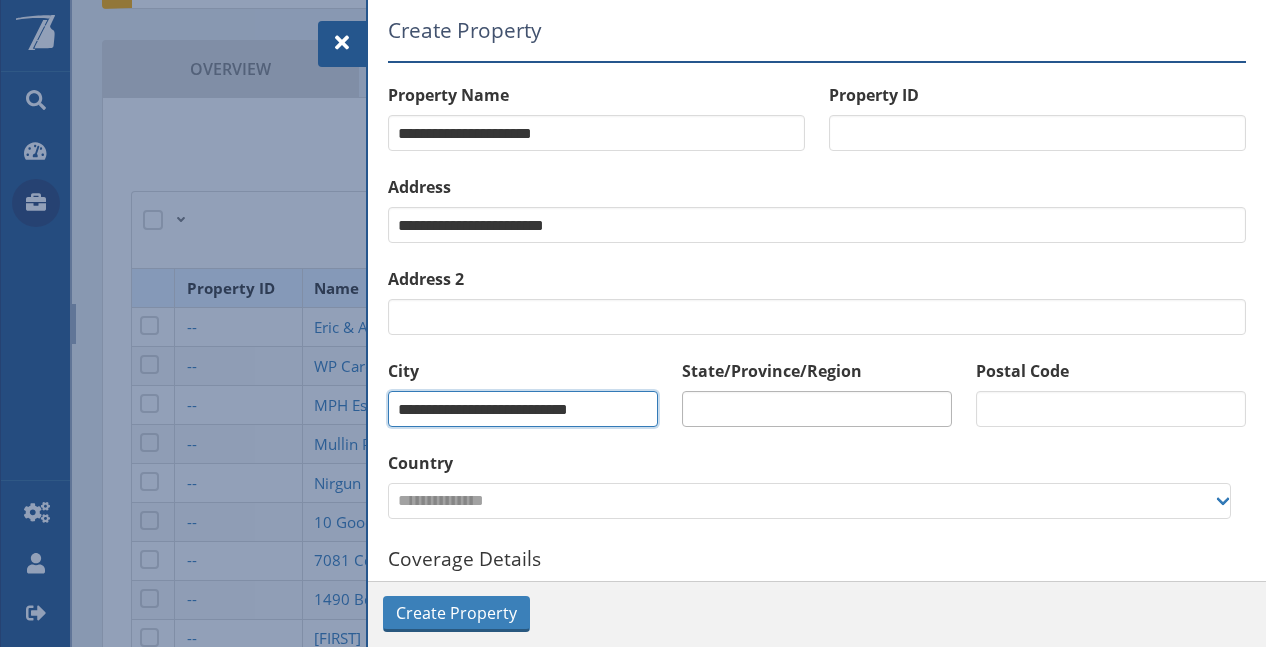type on "**********" 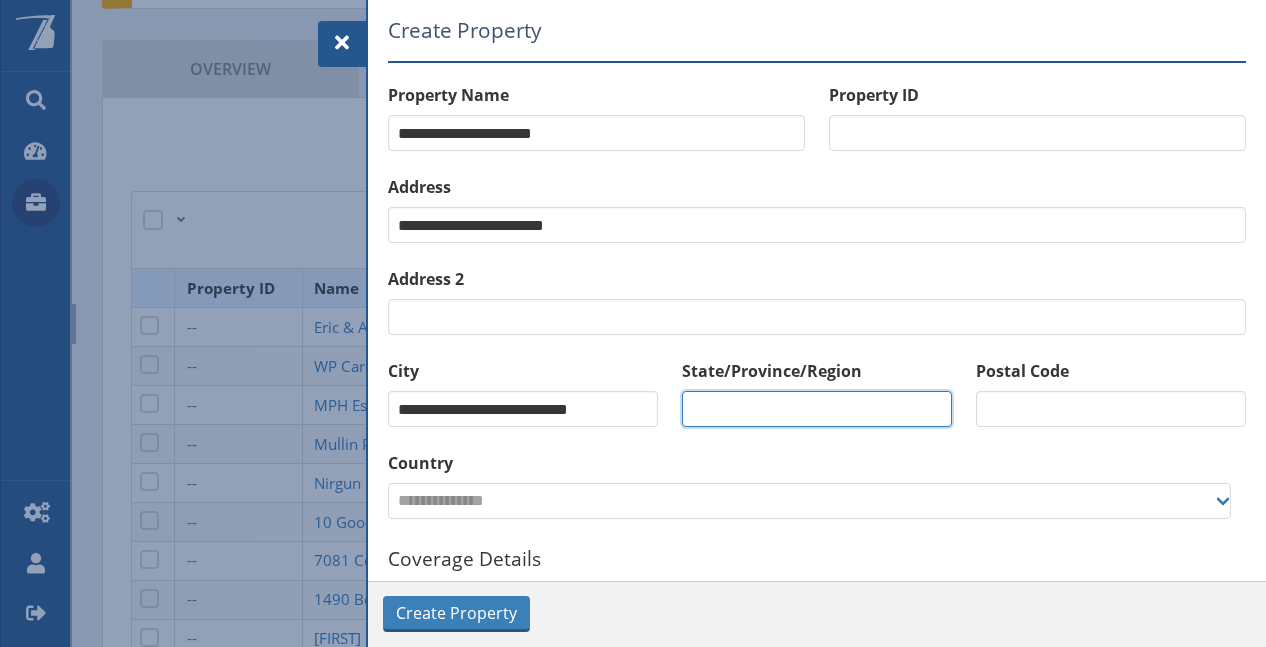 click at bounding box center (817, 409) 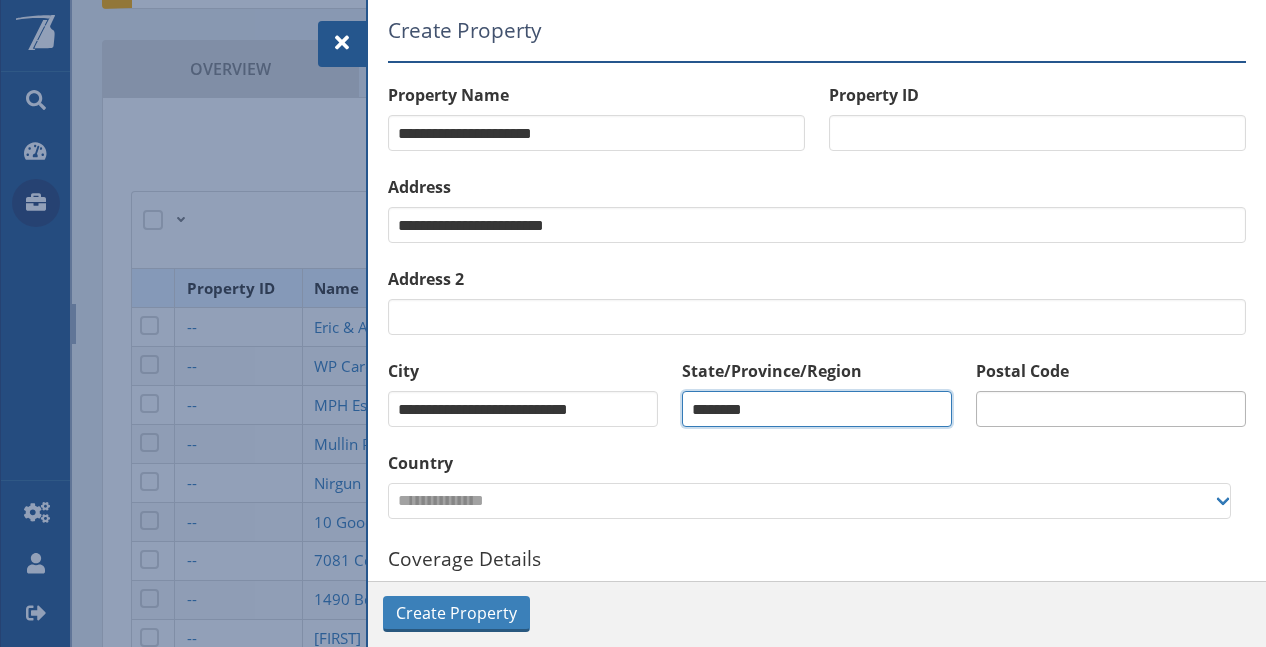 type on "********" 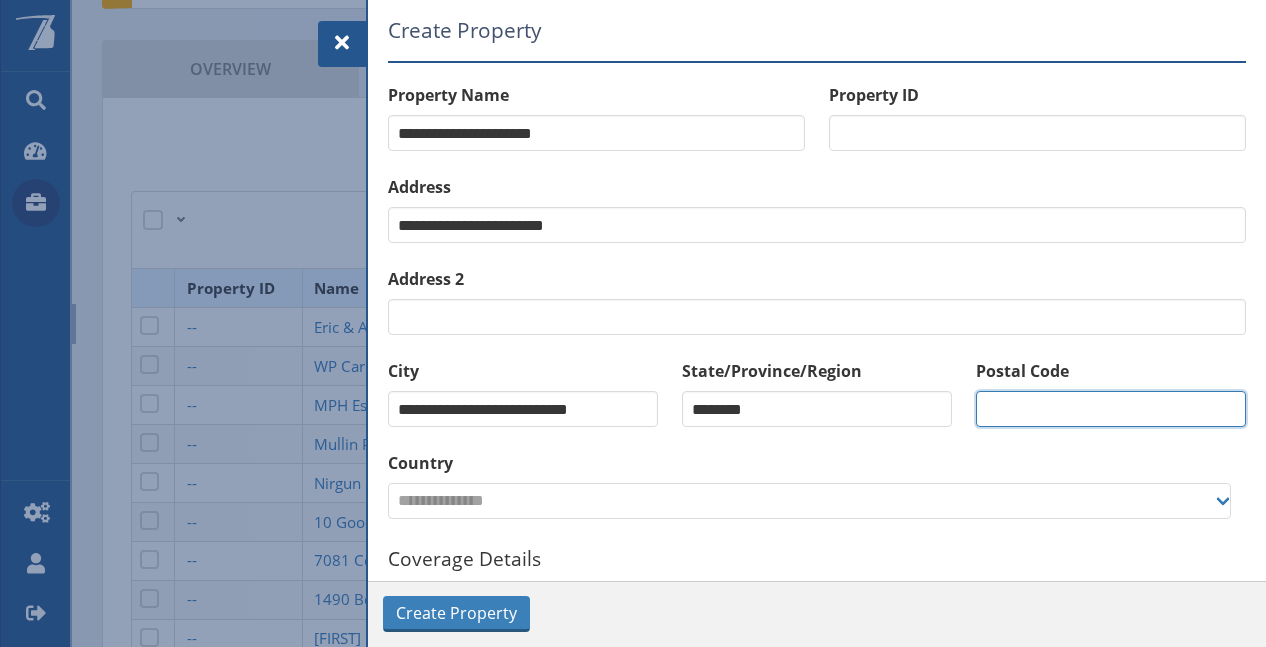 click at bounding box center (1111, 409) 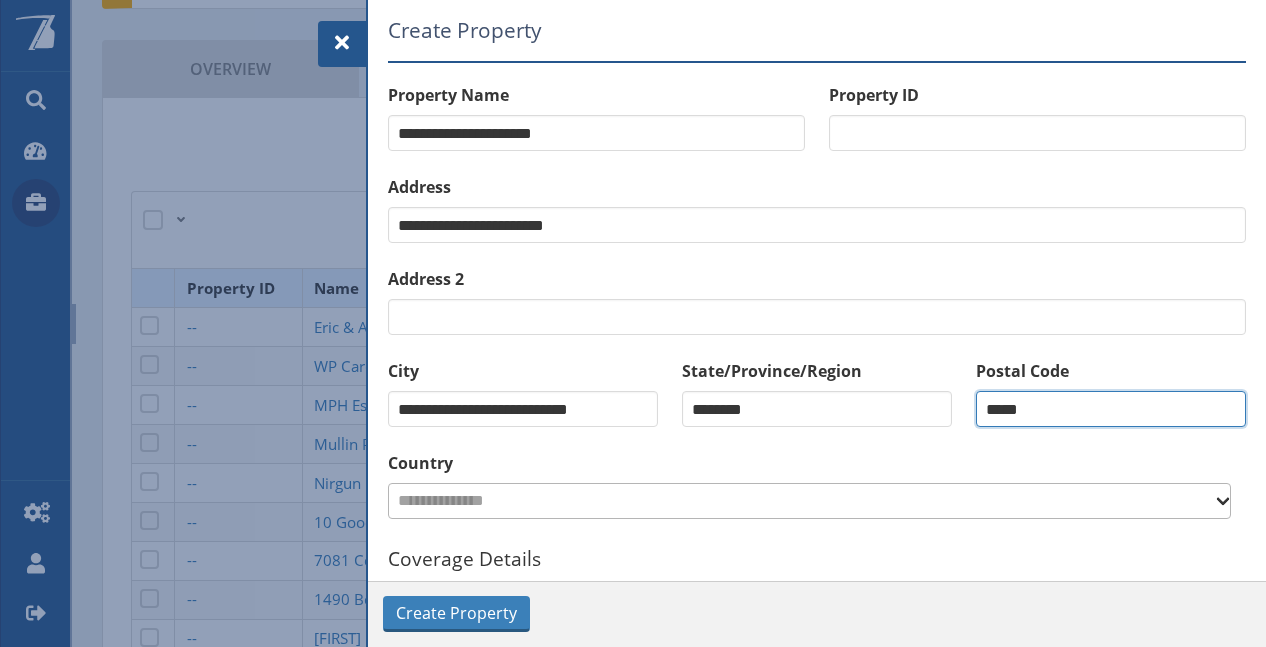 type on "*****" 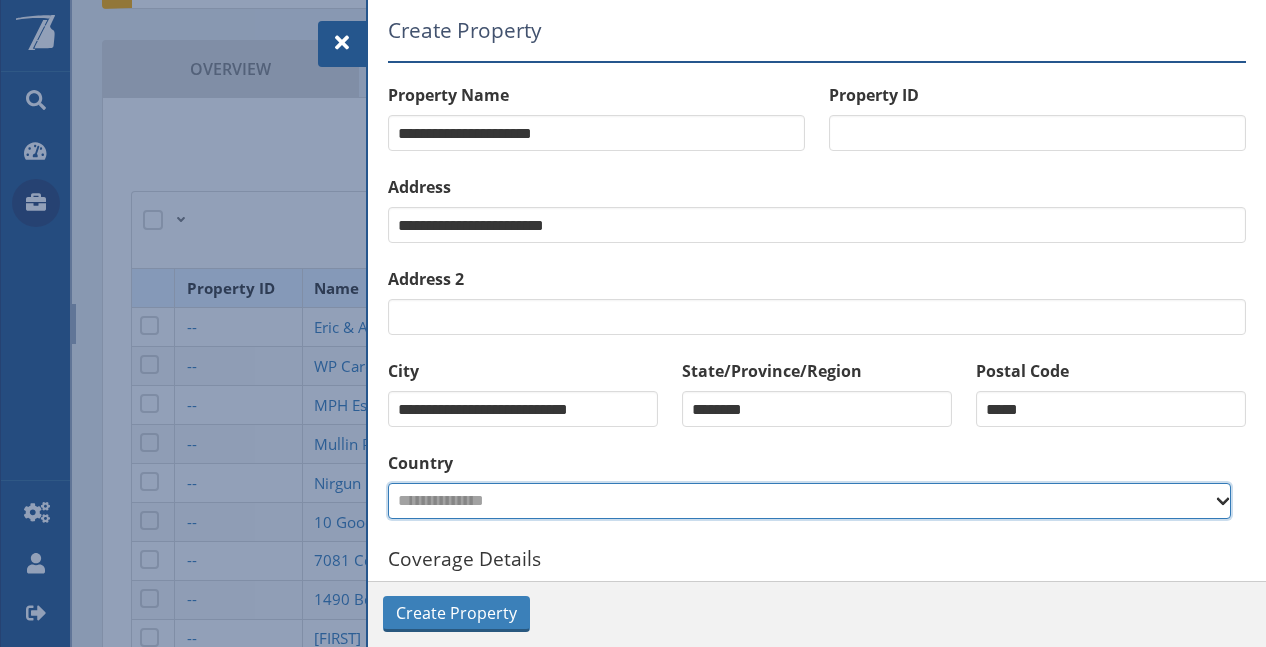 click on "**********" at bounding box center (809, 501) 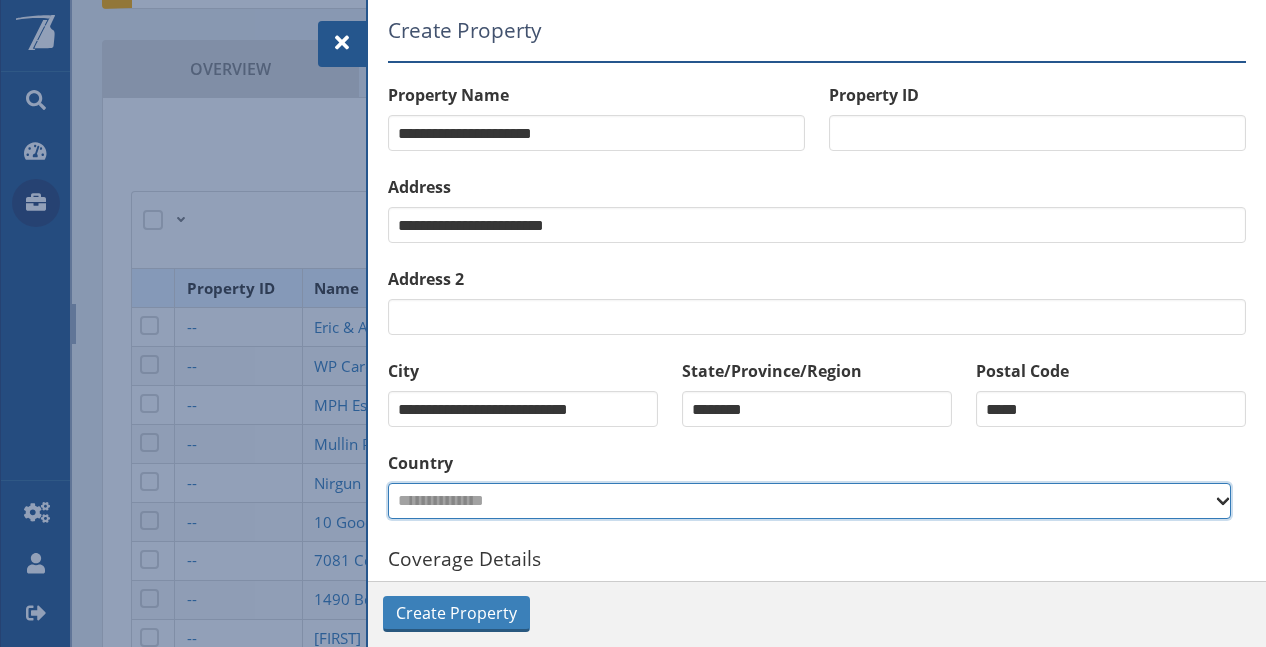 select on "**" 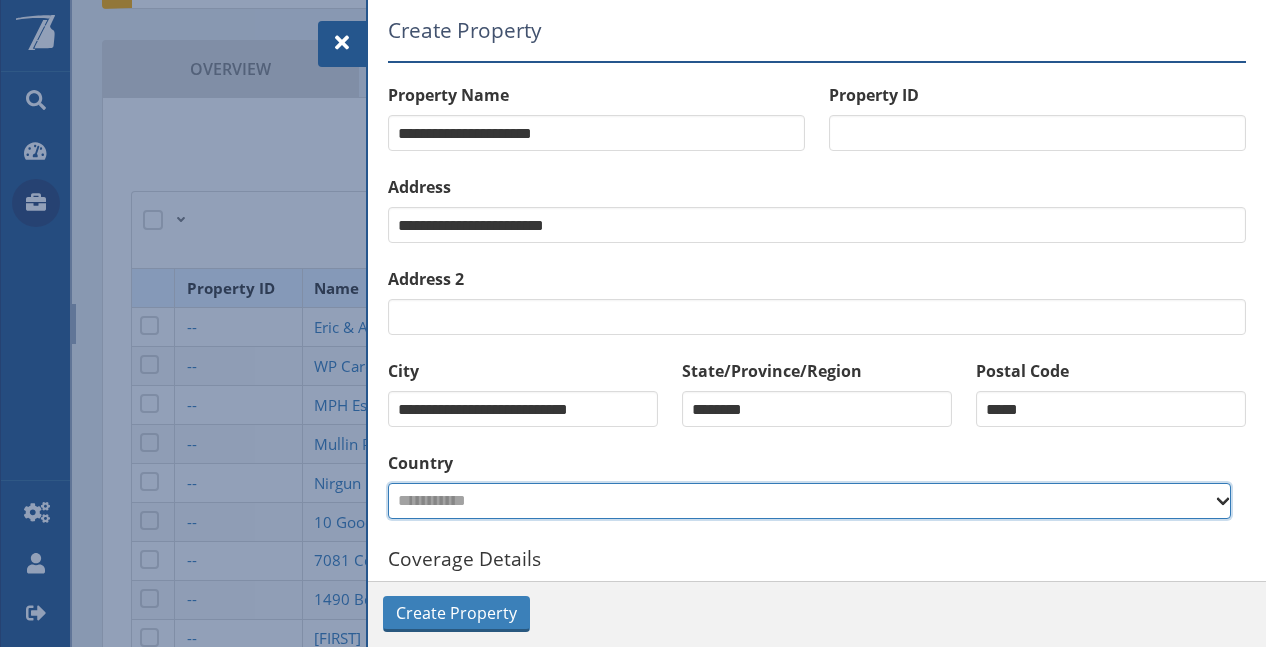 click on "**********" at bounding box center (809, 501) 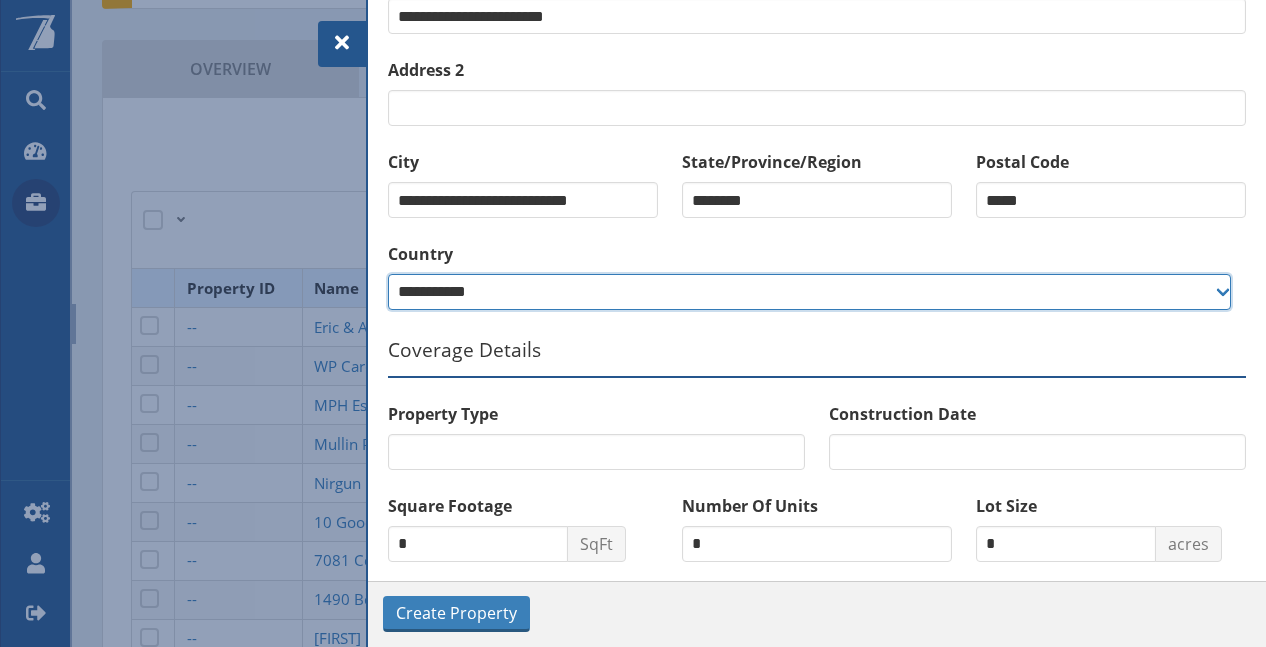 scroll, scrollTop: 300, scrollLeft: 0, axis: vertical 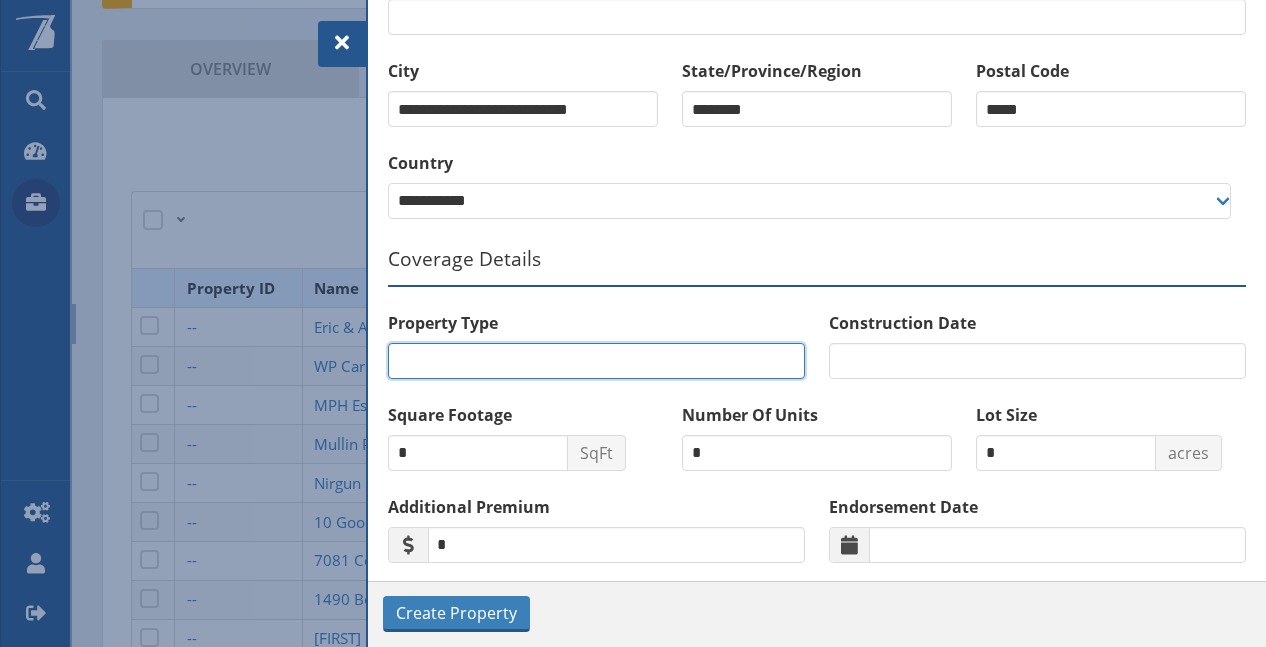 click at bounding box center [596, 361] 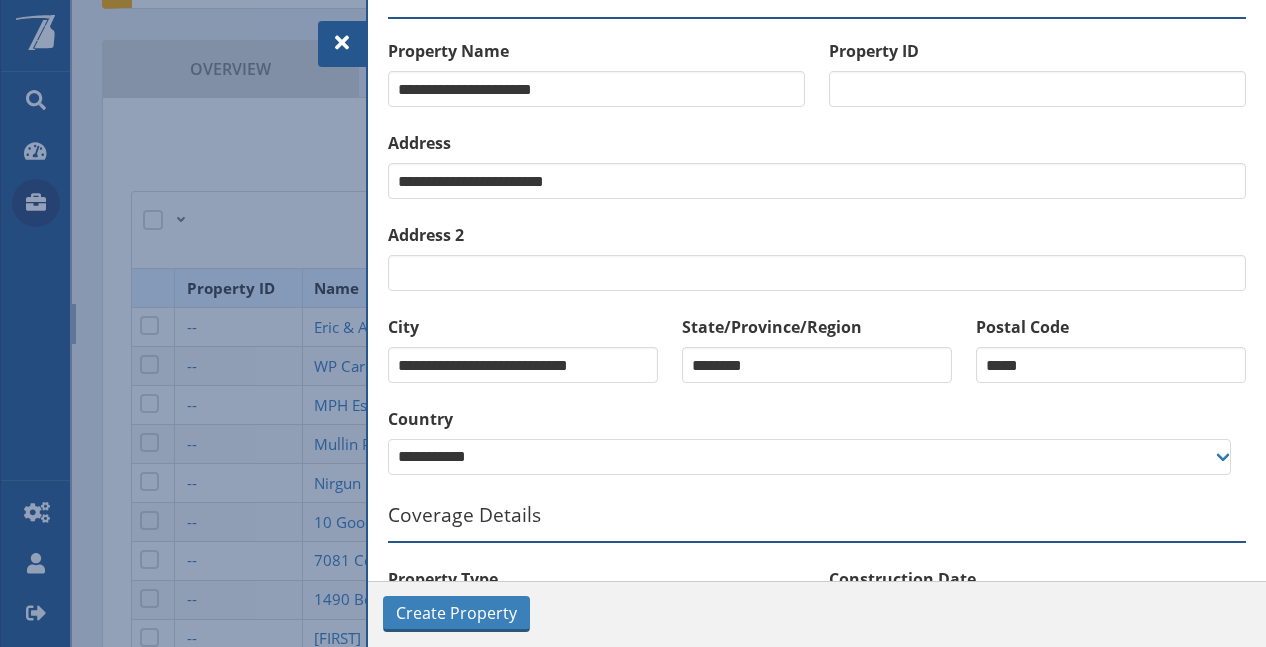 scroll, scrollTop: 0, scrollLeft: 0, axis: both 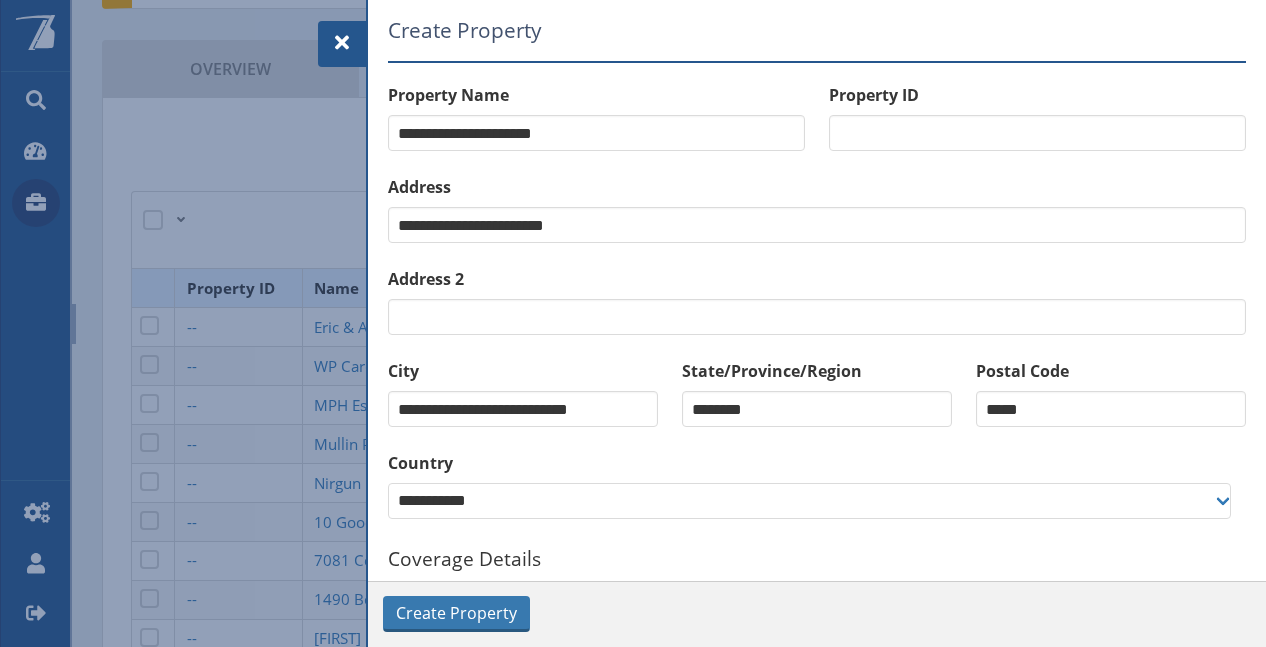 type on "**********" 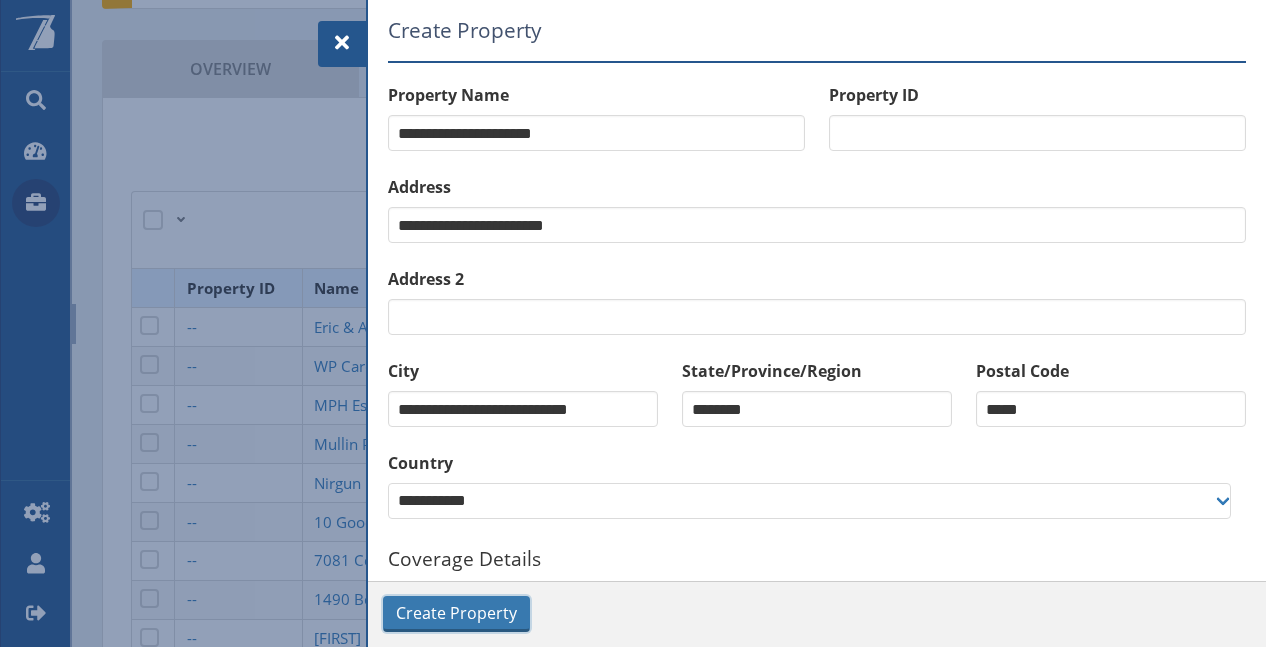 click on "Create Property" at bounding box center (456, 613) 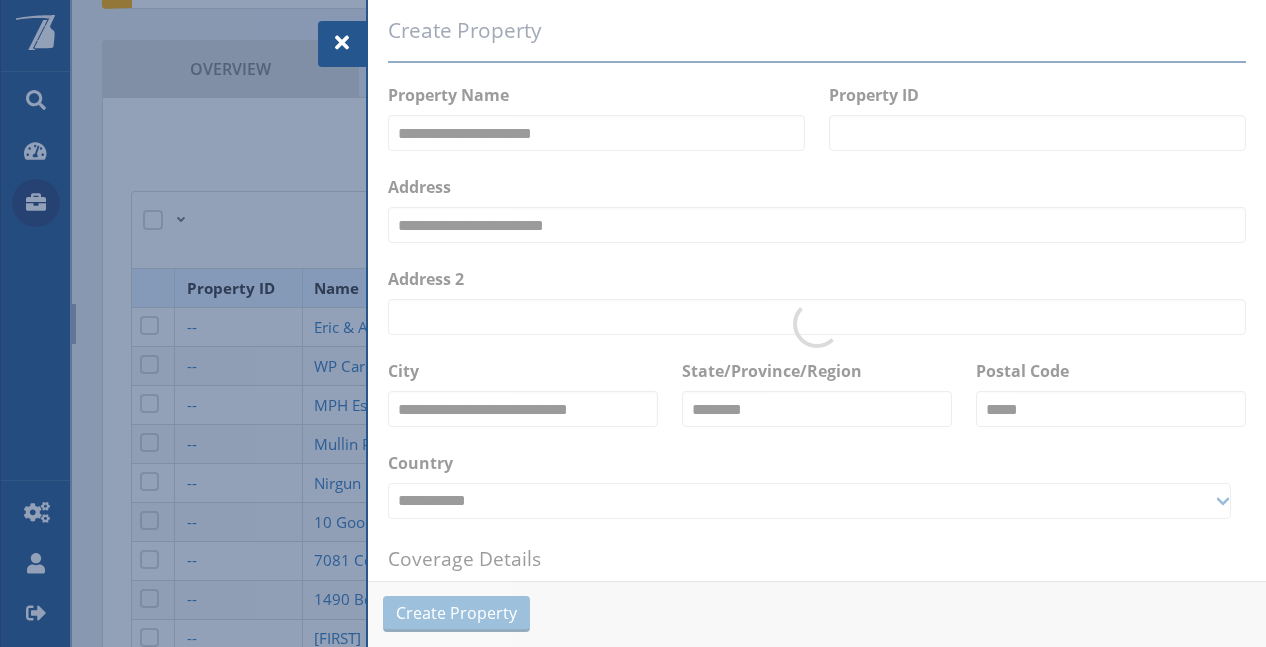 select on "**" 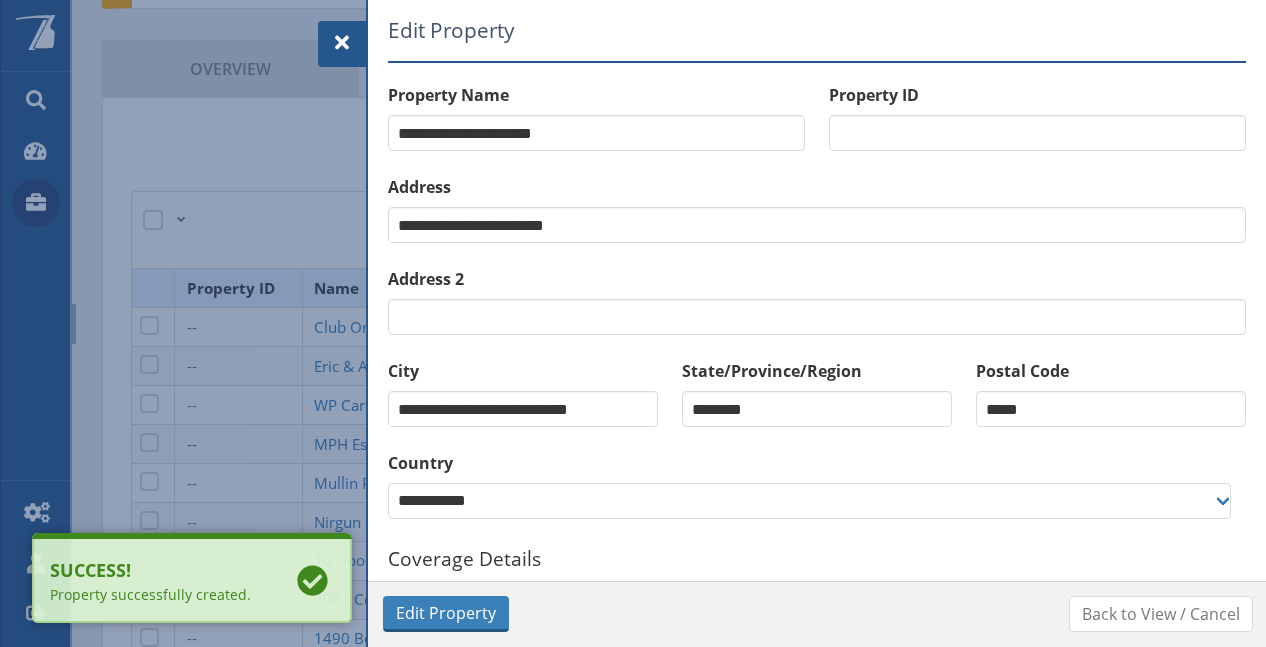 click at bounding box center (342, 43) 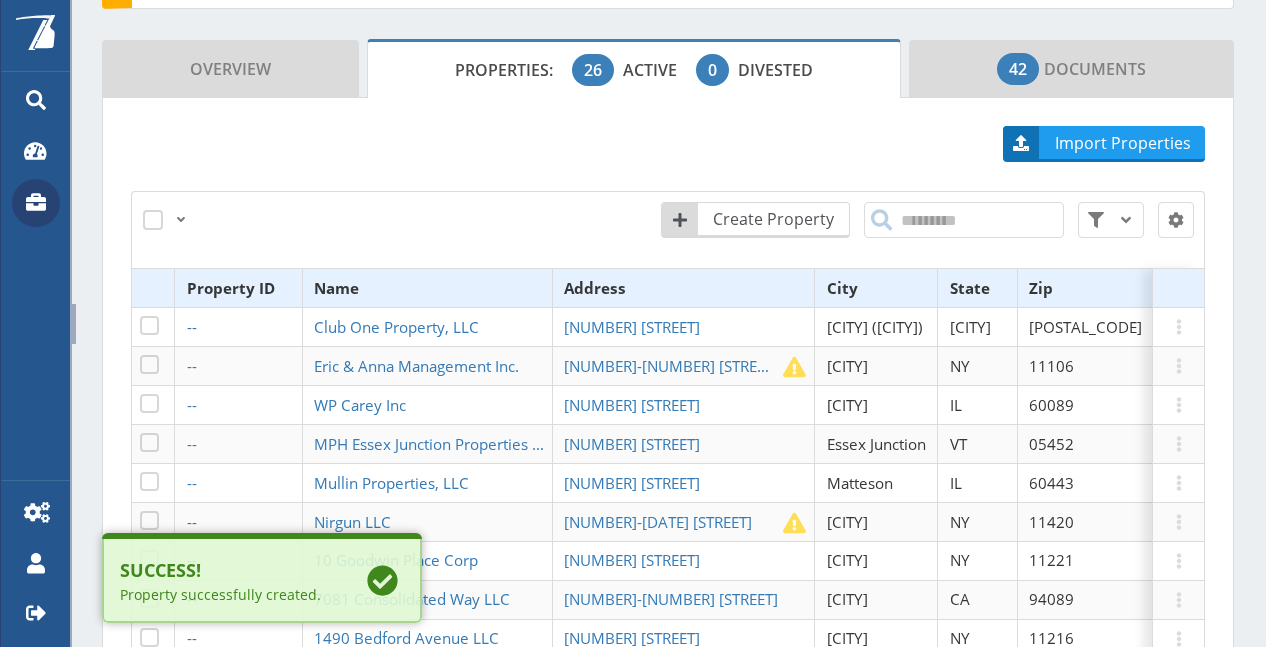 scroll, scrollTop: 0, scrollLeft: 49, axis: horizontal 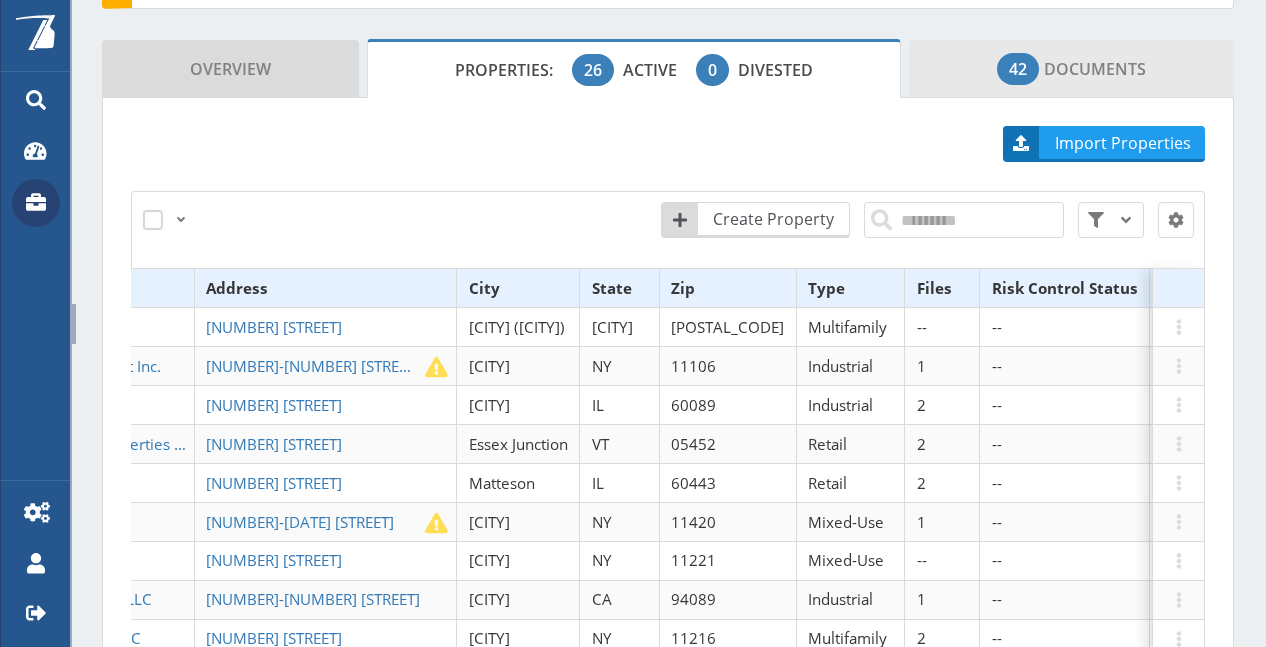 click on "42
Documents" at bounding box center [1071, 69] 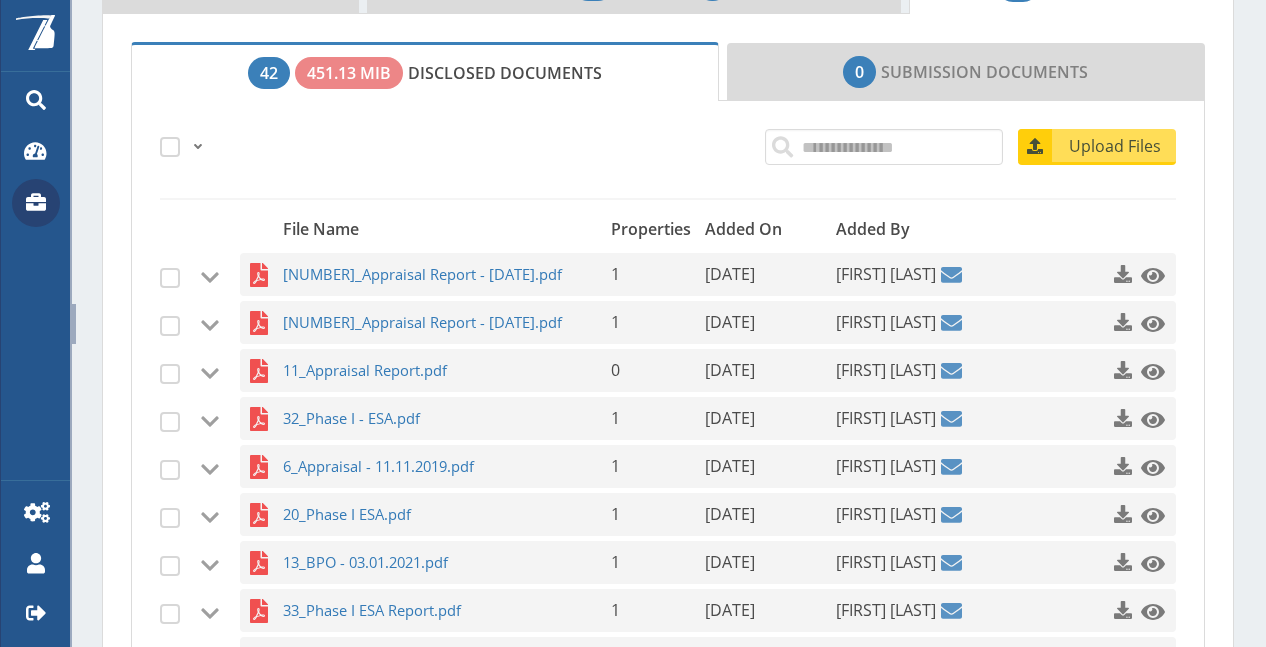 scroll, scrollTop: 381, scrollLeft: 0, axis: vertical 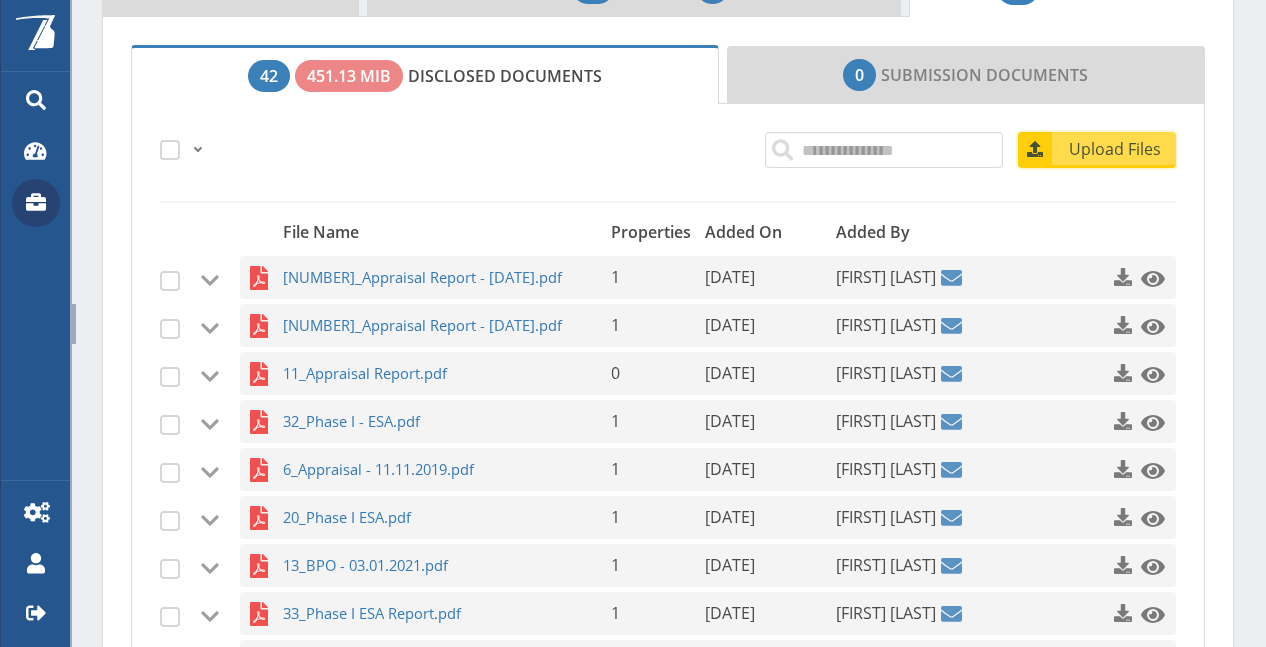 click on "Upload Files" at bounding box center [1115, 149] 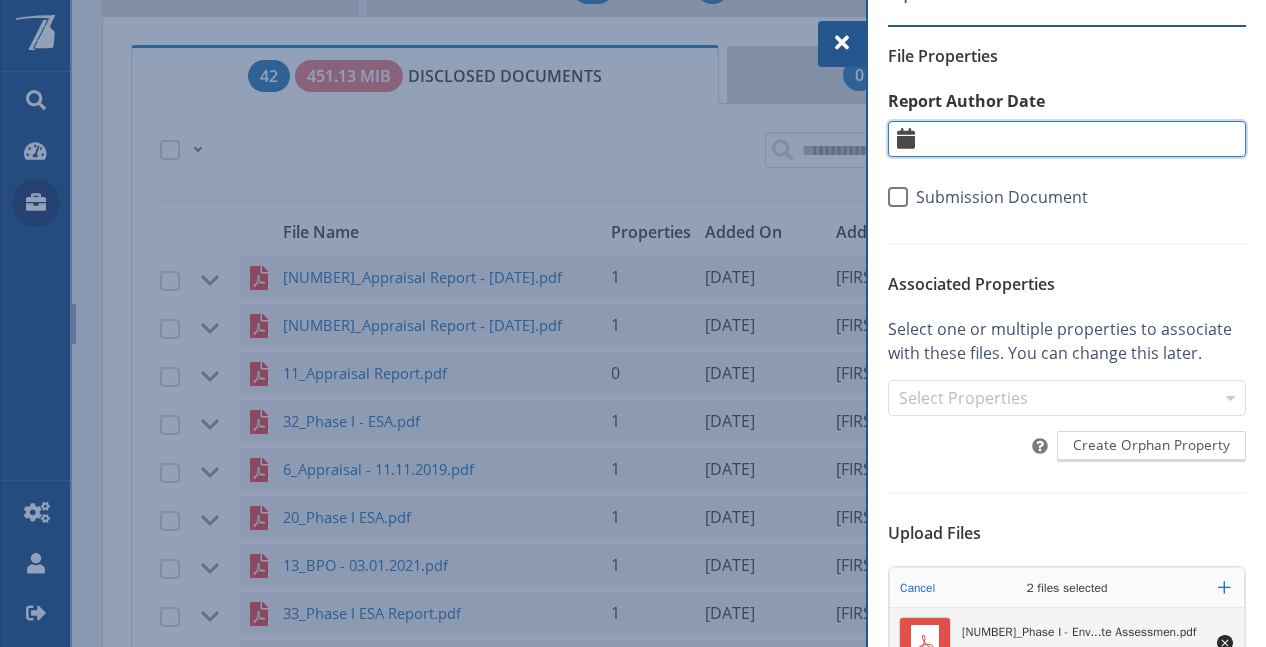 click at bounding box center (1067, 139) 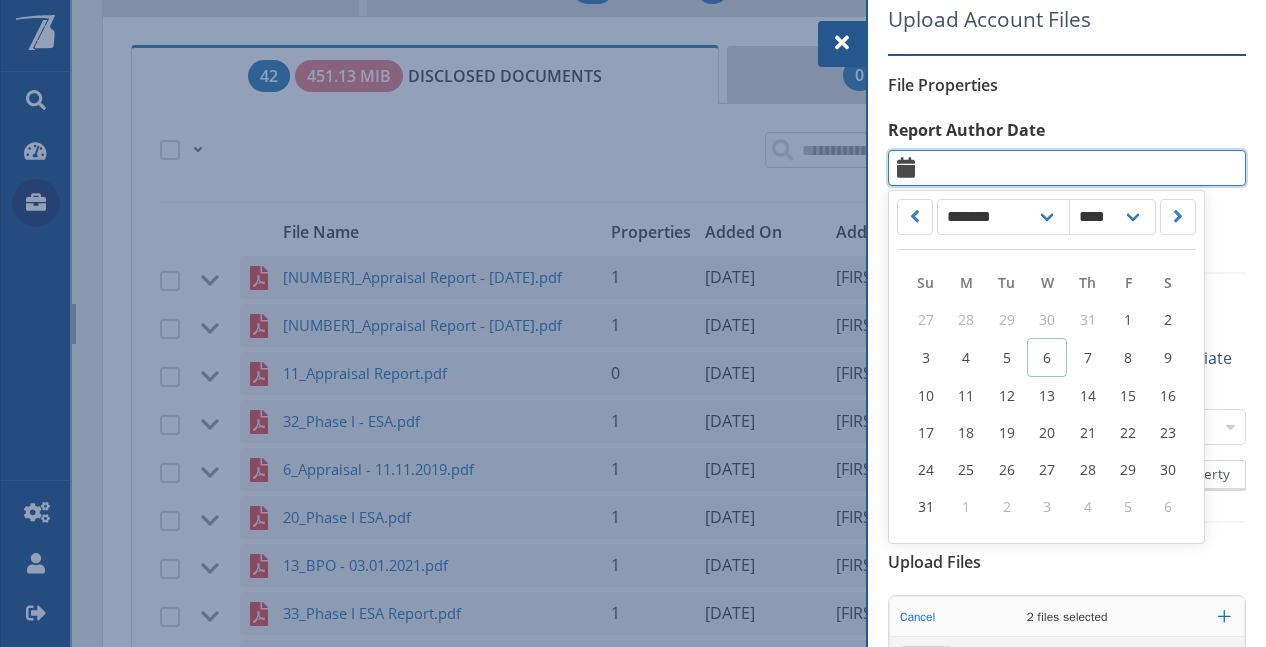 scroll, scrollTop: 0, scrollLeft: 0, axis: both 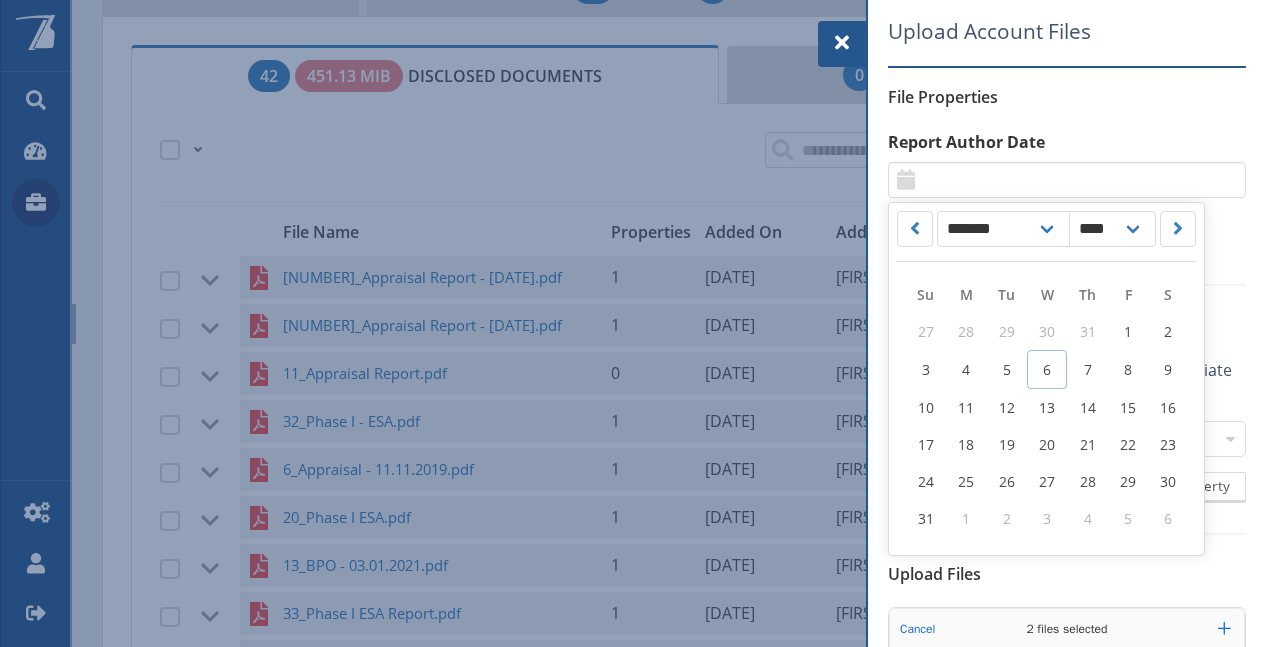 click on "File Properties     Report Author Date                       ******* ******** ***** ***** *** **** **** ****** ********* ******* ******** ********       **** **** **** **** **** **** **** **** **** **** **** **** **** **** **** **** **** **** **** **** **** **** **** **** **** **** **** **** **** **** **** **** **** **** **** **** **** **** **** **** **** **** **** **** **** **** **** **** **** **** **** **** **** **** **** **** **** **** **** **** **** **** **** **** **** **** **** **** **** **** **** **** **** **** **** **** **** **** **** **** **** **** **** **** **** **** **** **** **** **** **** **** **** **** **** **** **** **** **** **** **** **** ****       Su M Tu W Th F S     27 28 29 30 31 1   2     3   4   5   6   7   8   9     10   11   12   13   14   15   16     17   18   19   20   21   22   23     24   25   26   27   28   29   30     31   1 2 3 4 5 6           Submission Document" at bounding box center [1067, 171] 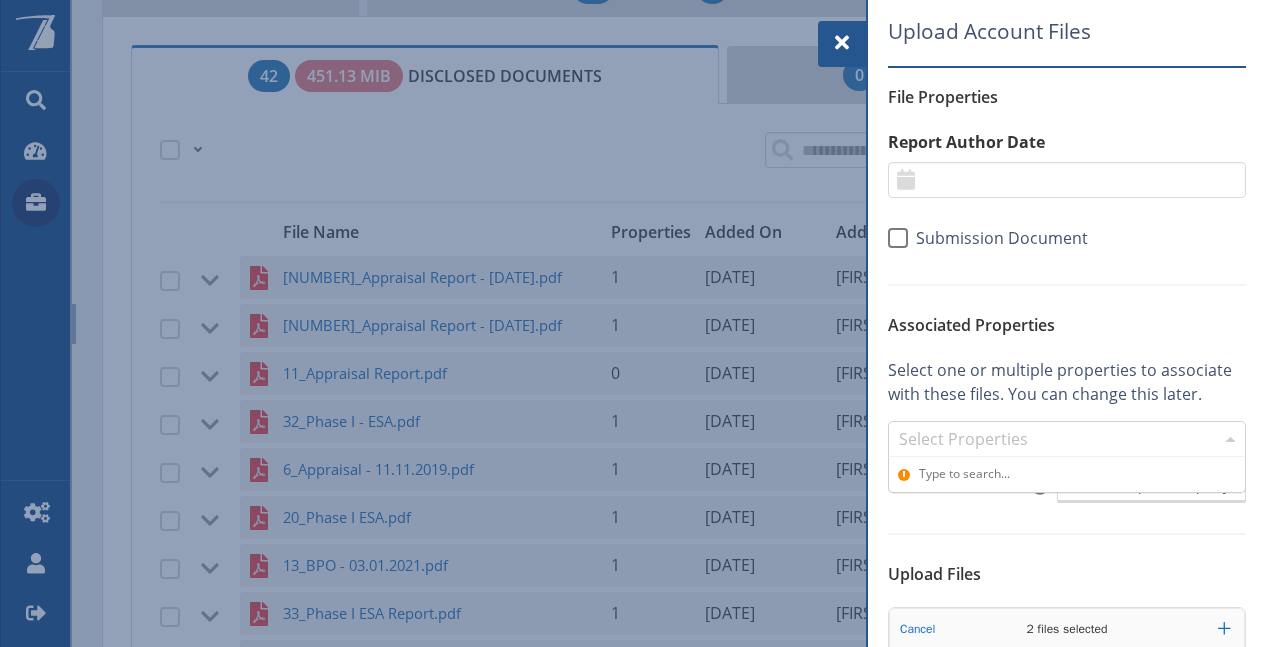 click on "Select Properties" at bounding box center (1057, 440) 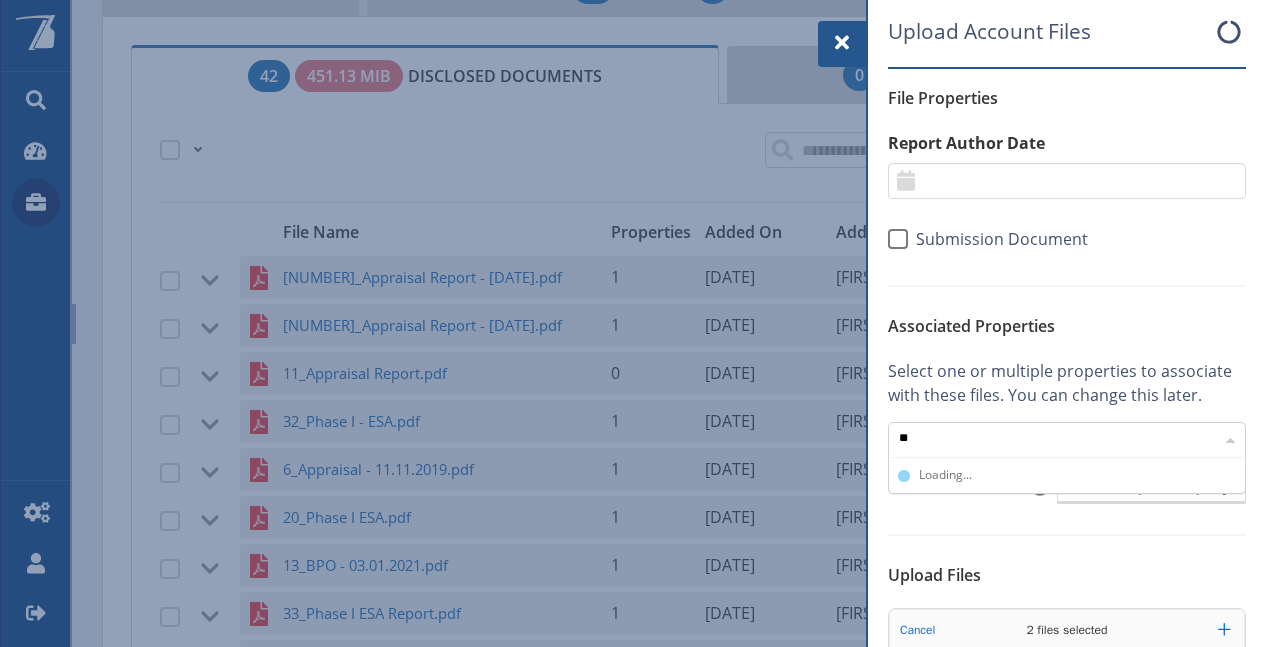 type on "***" 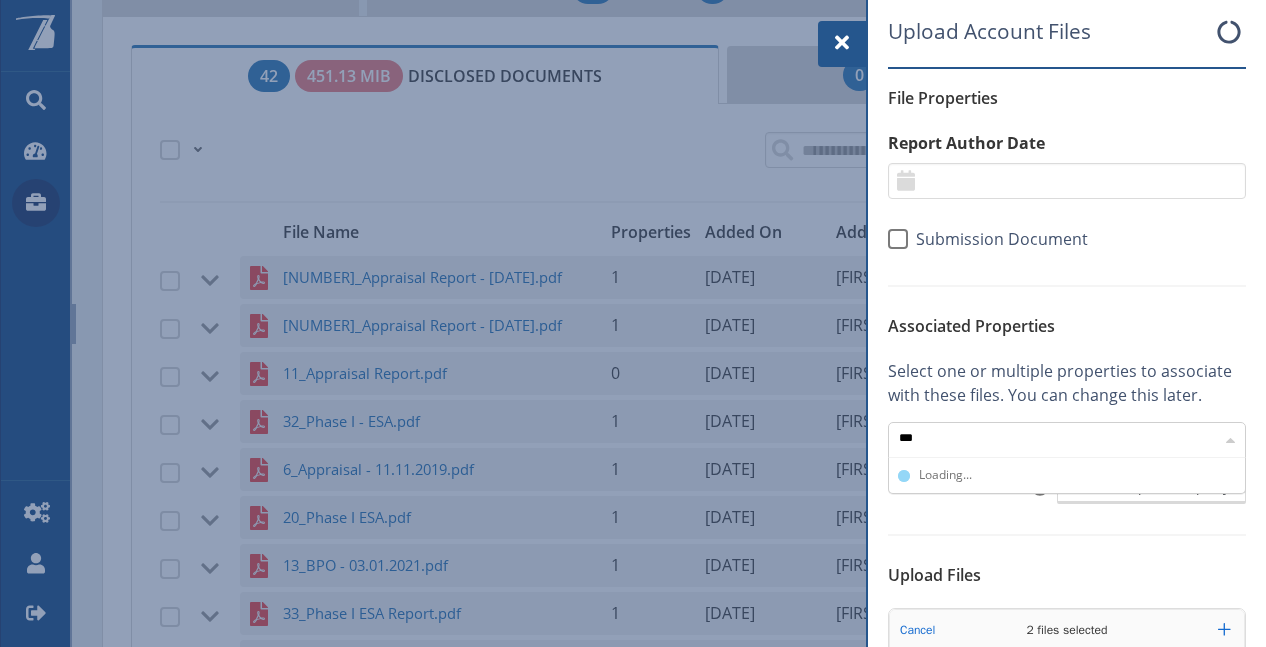 scroll, scrollTop: 118, scrollLeft: 344, axis: both 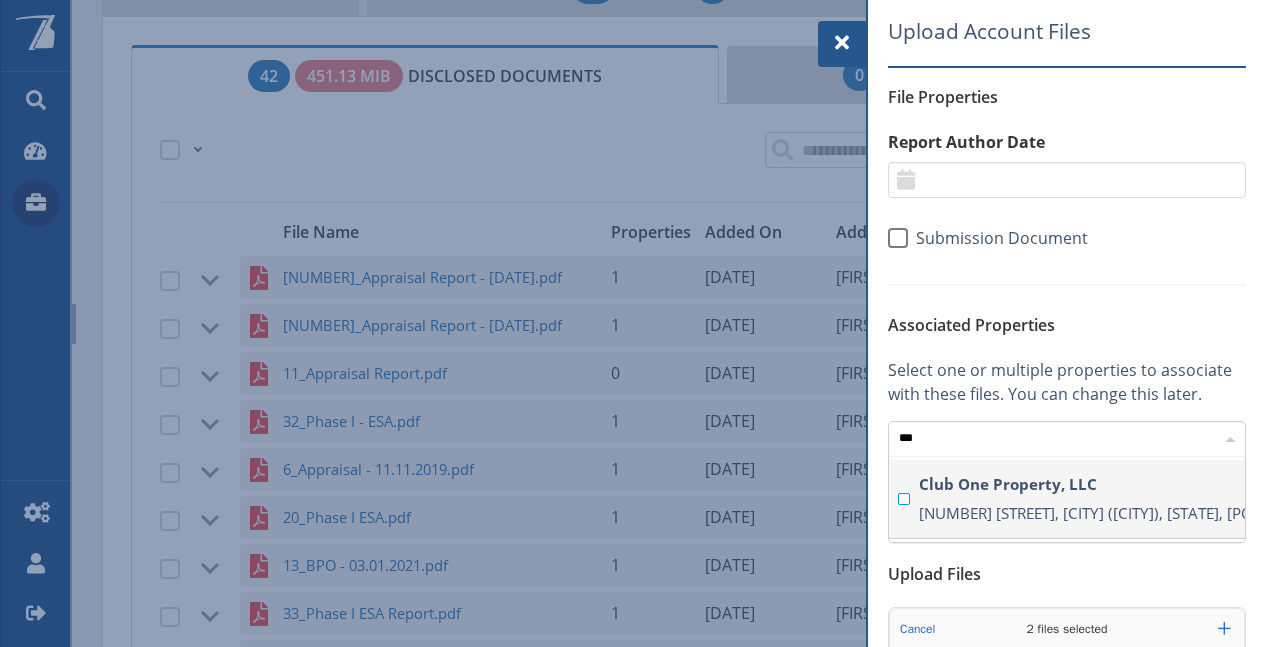 click on "Club One Property, LLC" at bounding box center [1082, 484] 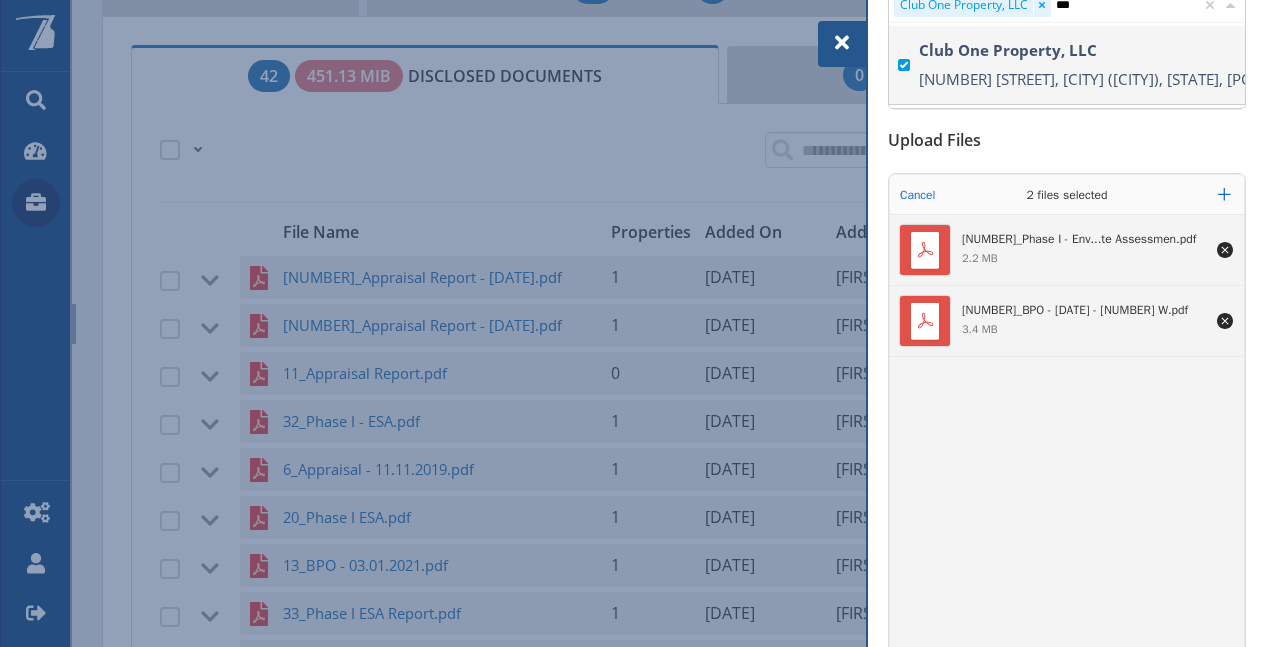 type 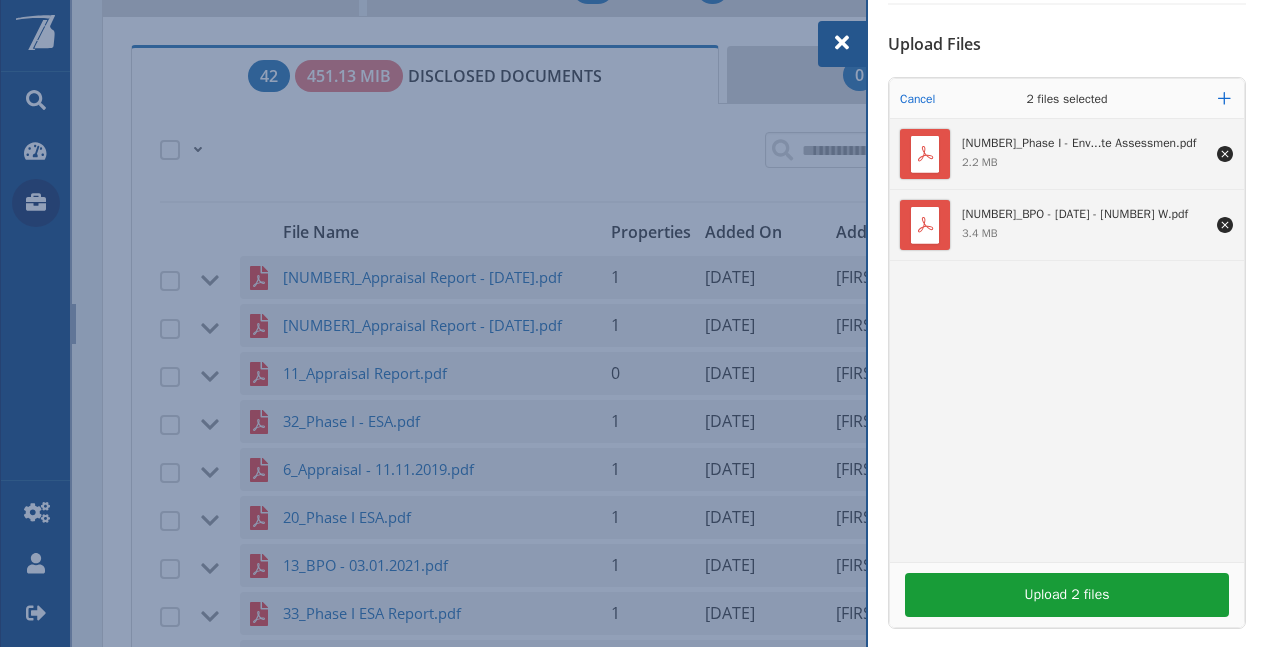 scroll, scrollTop: 541, scrollLeft: 0, axis: vertical 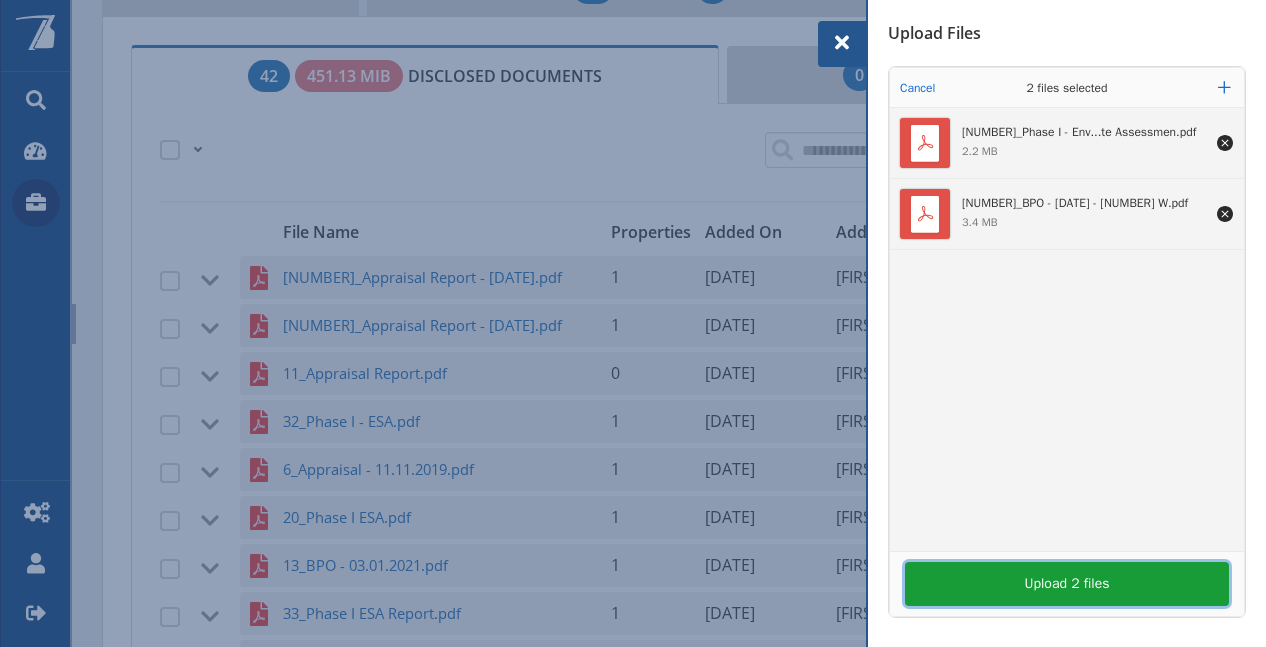 click on "Upload 2 files" at bounding box center [1067, 584] 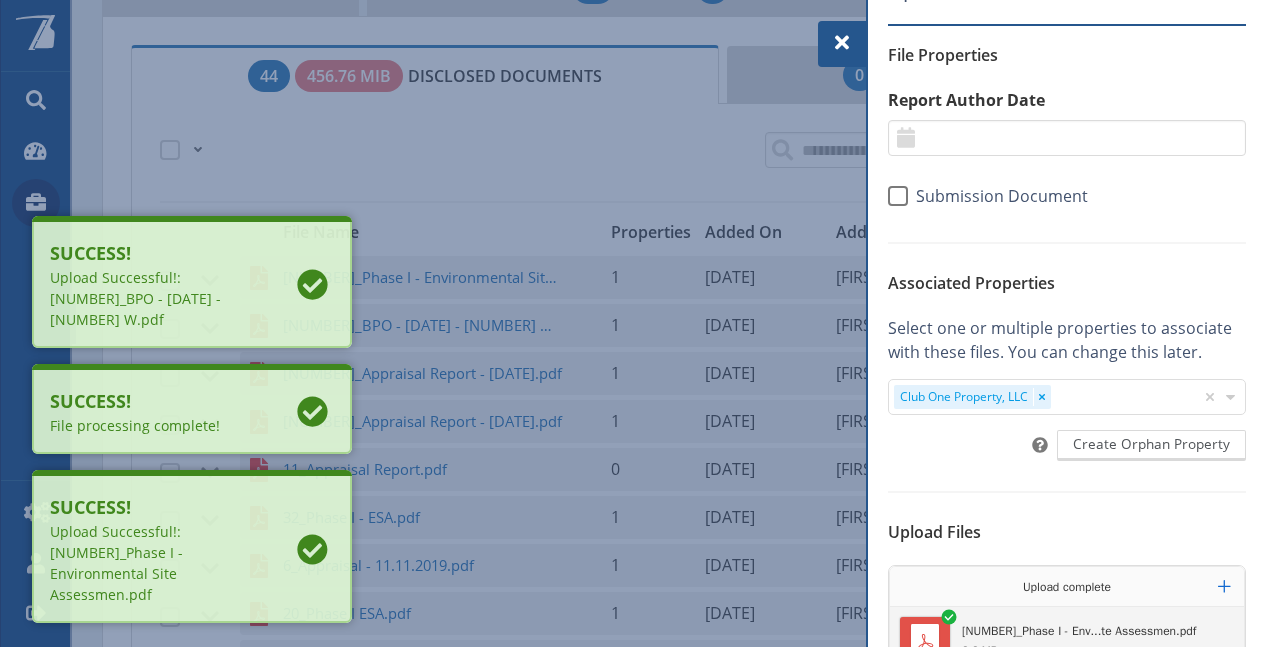 scroll, scrollTop: 41, scrollLeft: 0, axis: vertical 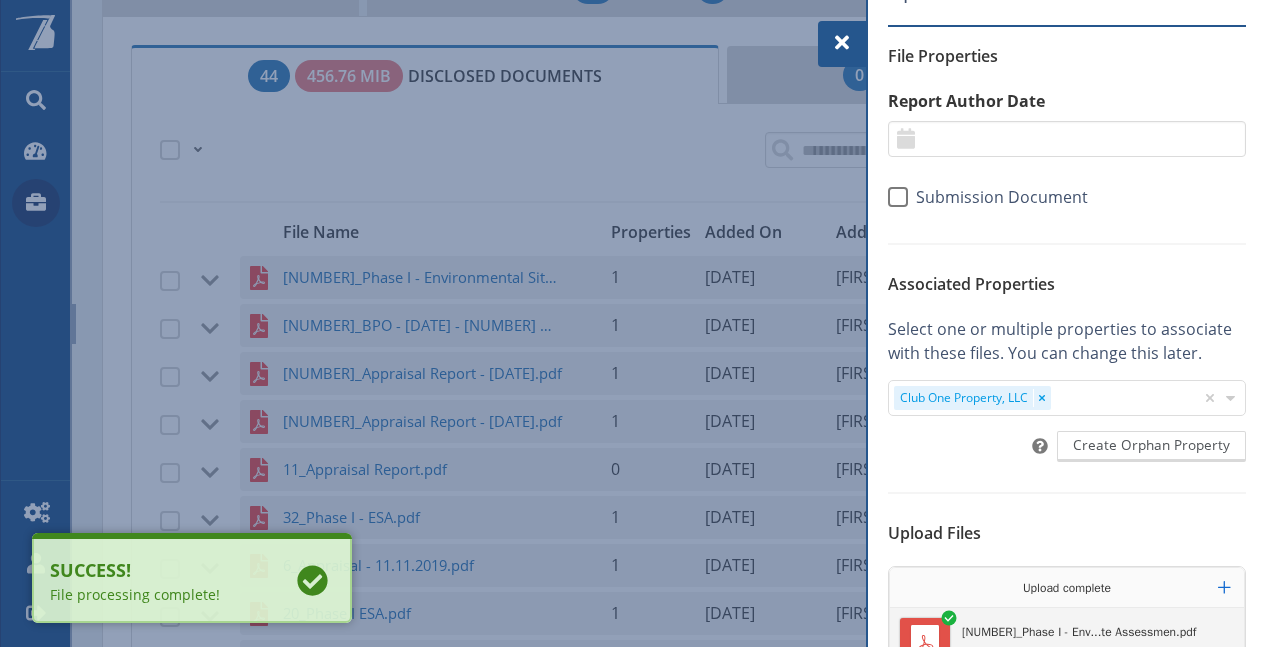 click at bounding box center [842, 43] 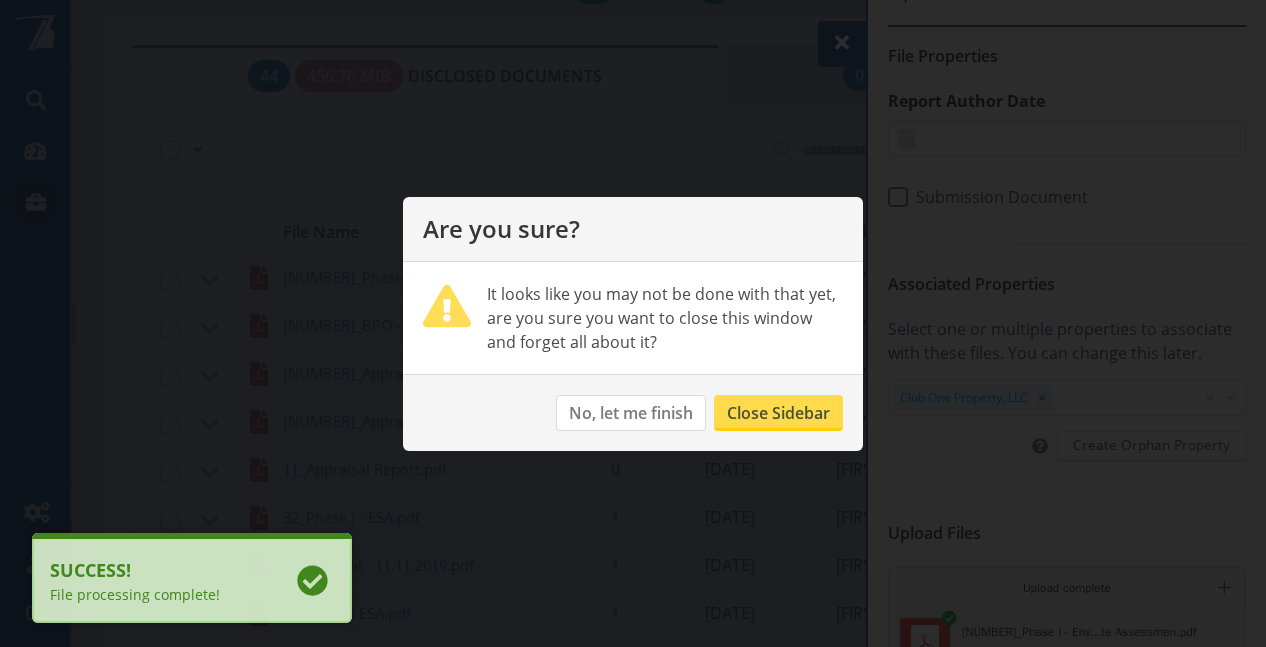 click on "Close Sidebar" at bounding box center (778, 413) 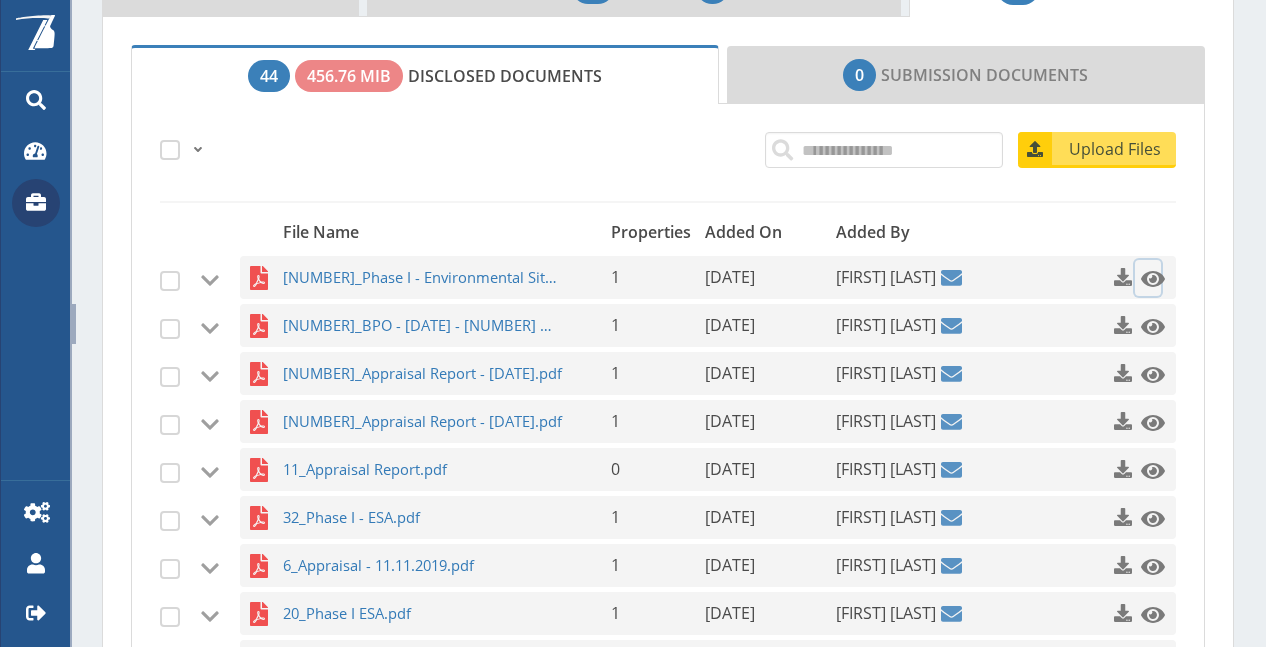 click at bounding box center (1153, 279) 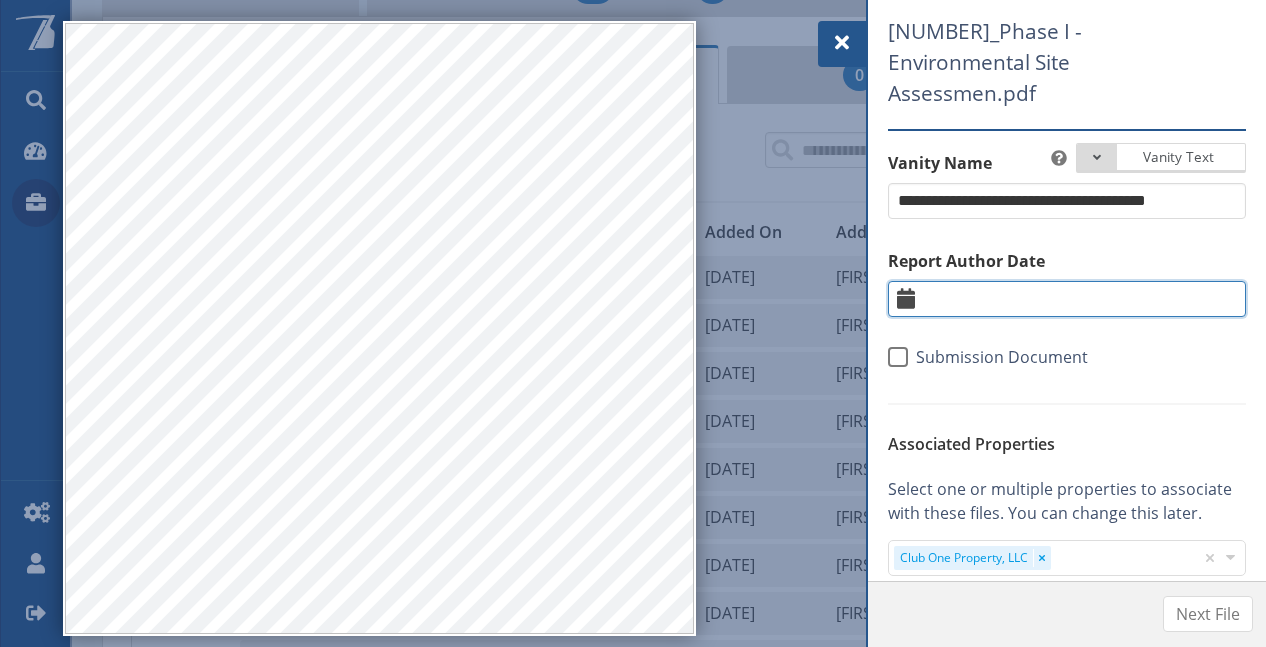 click at bounding box center (1067, 299) 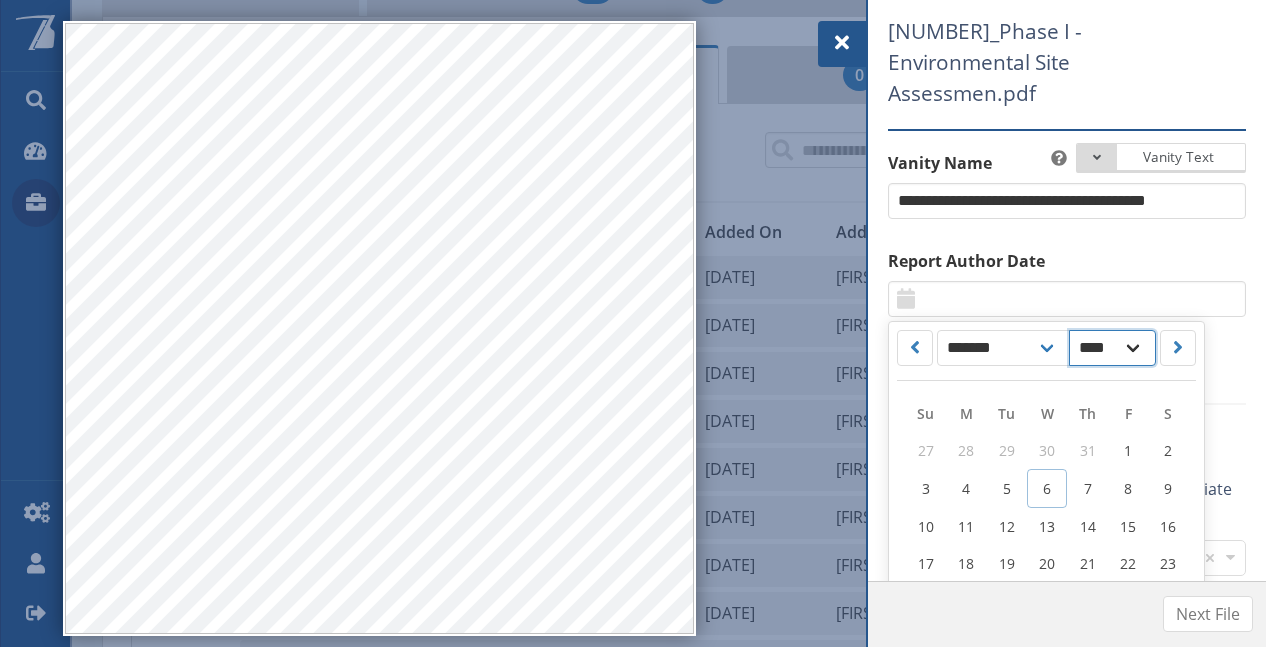 click on "**** **** **** **** **** **** **** **** **** **** **** **** **** **** **** **** **** **** **** **** **** **** **** **** **** **** **** **** **** **** **** **** **** **** **** **** **** **** **** **** **** **** **** **** **** **** **** **** **** **** **** **** **** **** **** **** **** **** **** **** **** **** **** **** **** **** **** **** **** **** **** **** **** **** **** **** **** **** **** **** **** **** **** **** **** **** **** **** **** **** **** **** **** **** **** **** **** **** **** **** **** **** **** ****" at bounding box center (1112, 348) 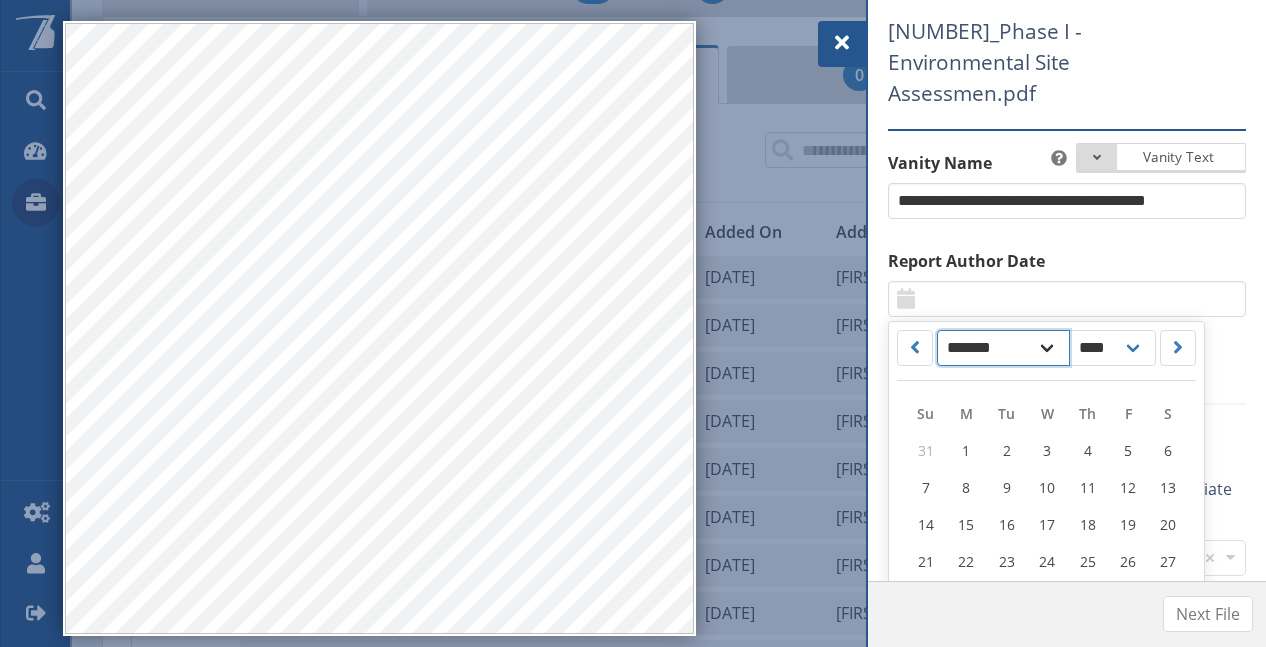 click on "******* ******** ***** ***** *** **** **** ****** ********* ******* ******** ********" at bounding box center (1003, 348) 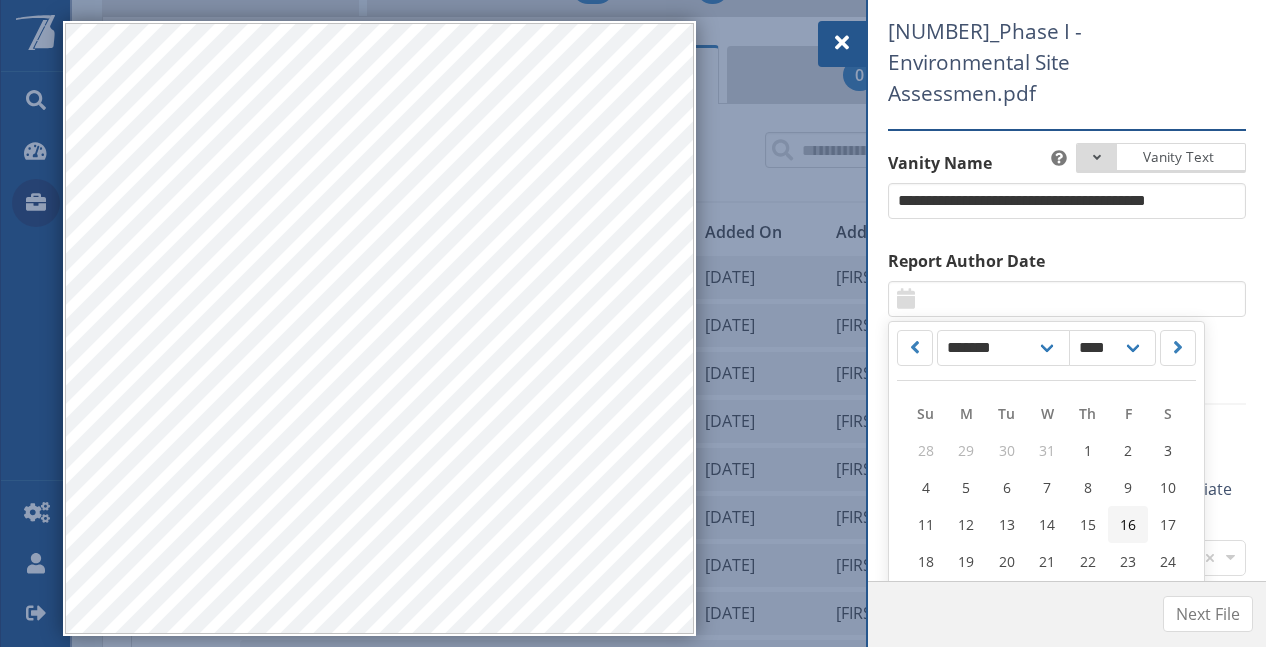 click on "16" at bounding box center (1128, 524) 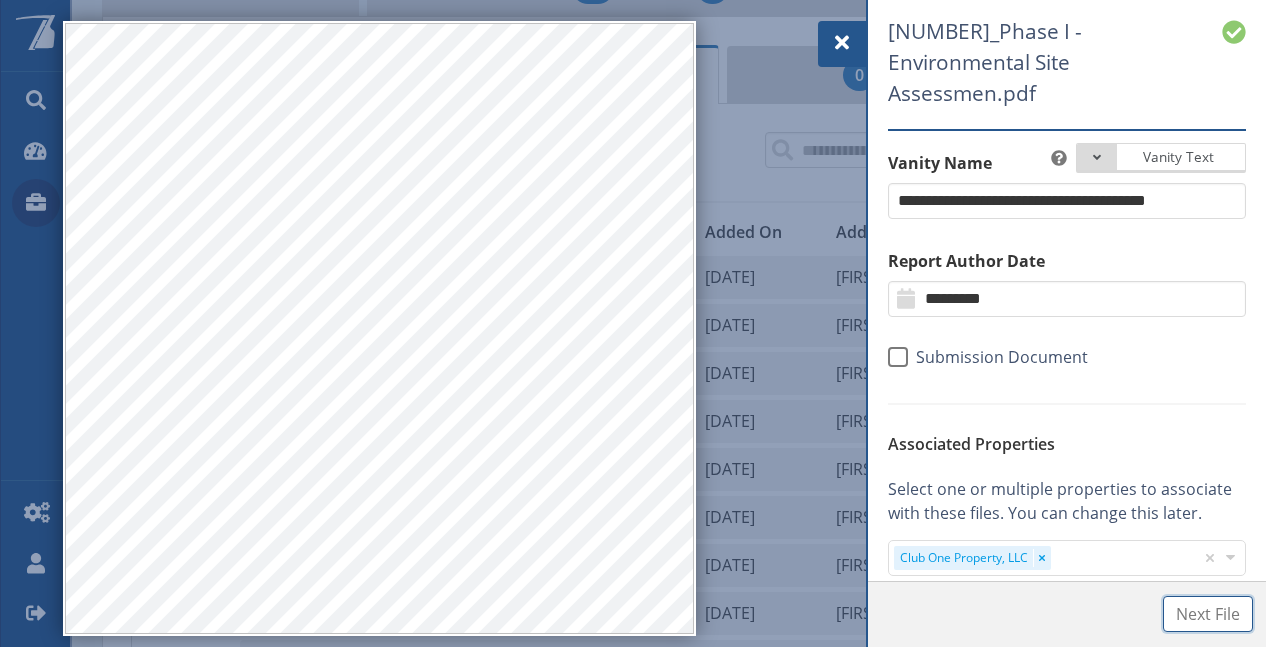 click on "Next File" at bounding box center [1208, 614] 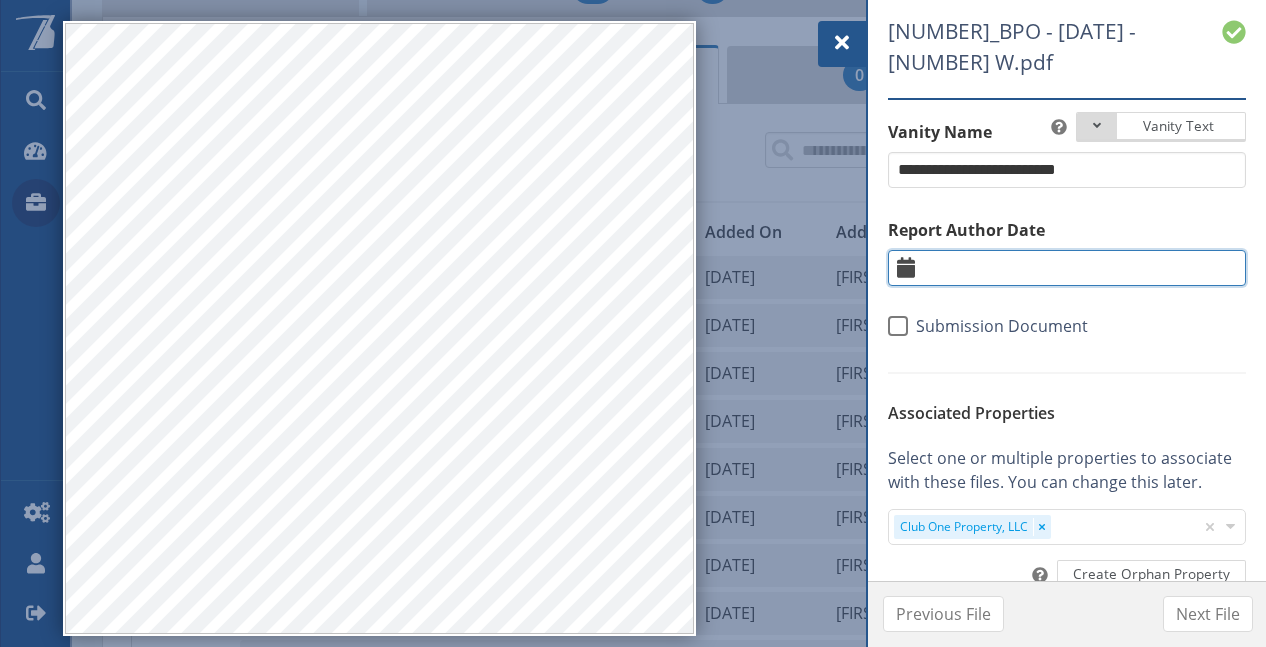 click at bounding box center (1067, 268) 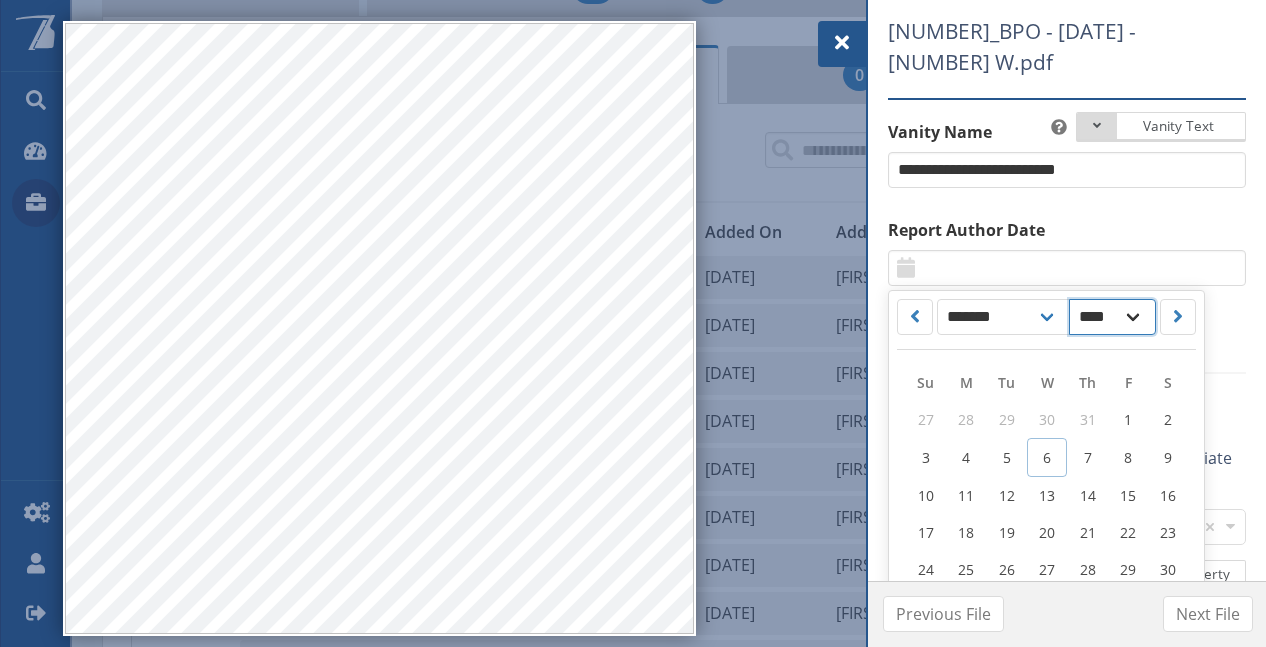 click on "**** **** **** **** **** **** **** **** **** **** **** **** **** **** **** **** **** **** **** **** **** **** **** **** **** **** **** **** **** **** **** **** **** **** **** **** **** **** **** **** **** **** **** **** **** **** **** **** **** **** **** **** **** **** **** **** **** **** **** **** **** **** **** **** **** **** **** **** **** **** **** **** **** **** **** **** **** **** **** **** **** **** **** **** **** **** **** **** **** **** **** **** **** **** **** **** **** **** **** **** **** **** **** ****" at bounding box center [1112, 317] 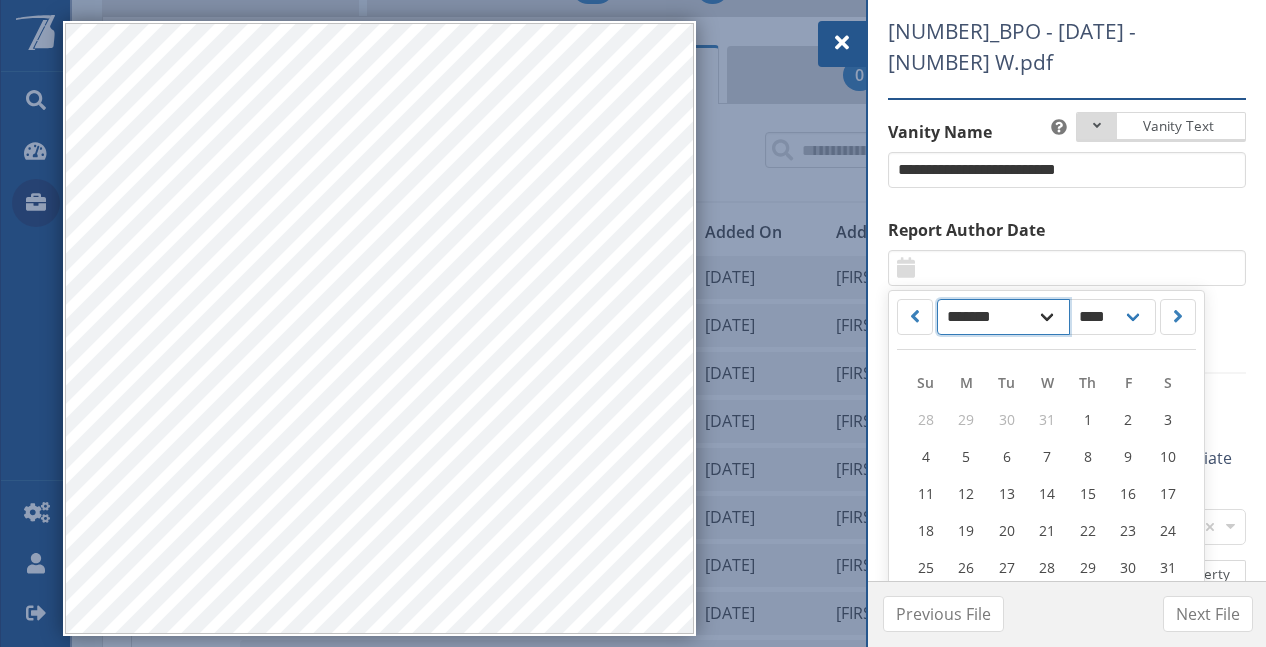 click on "******* ******** ***** ***** *** **** **** ****** ********* ******* ******** ********" at bounding box center [1003, 317] 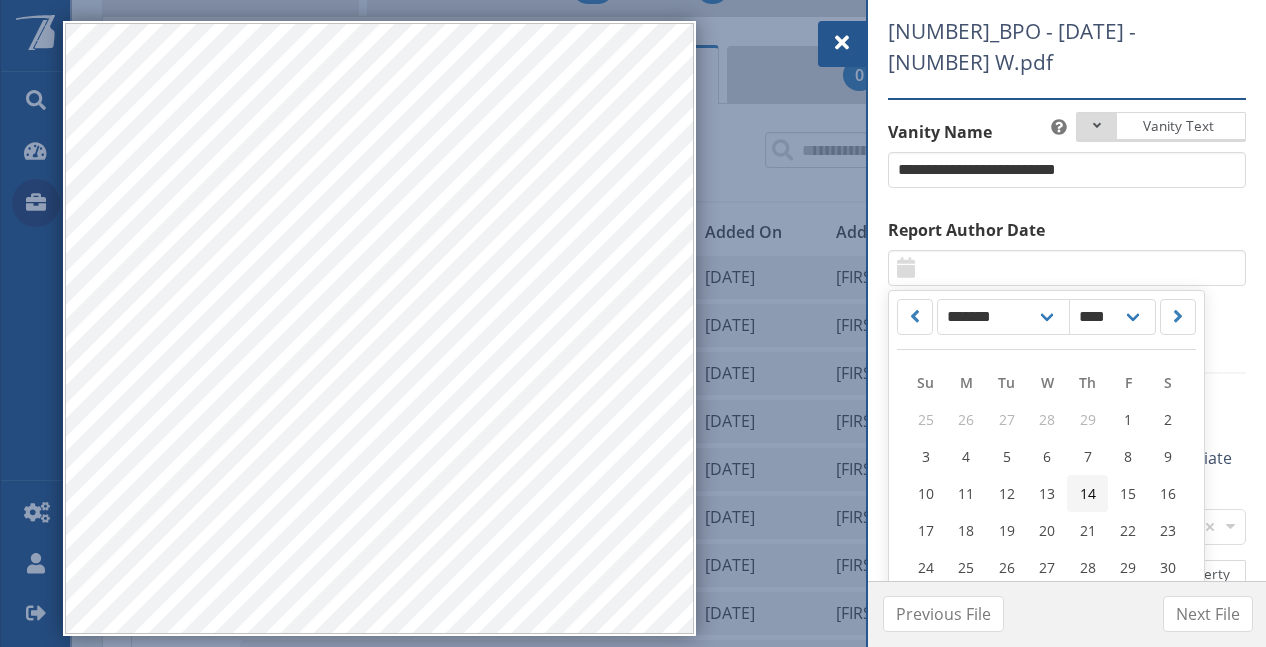 click on "14" at bounding box center (1088, 493) 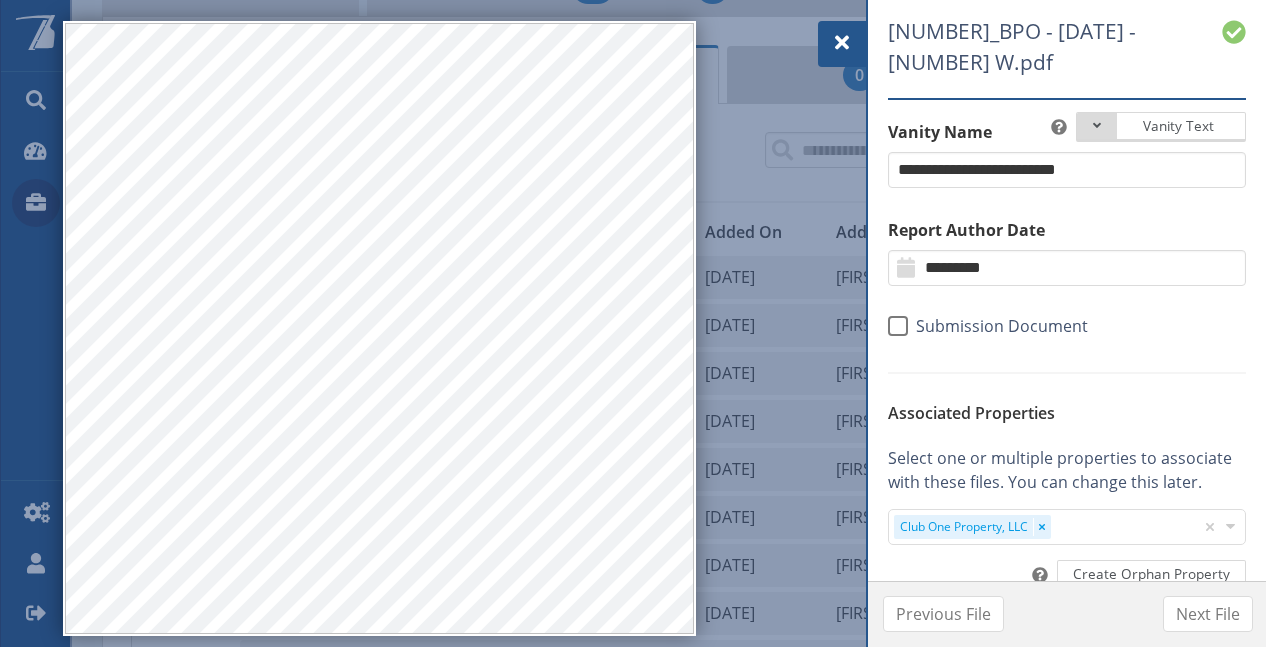 click at bounding box center [842, 43] 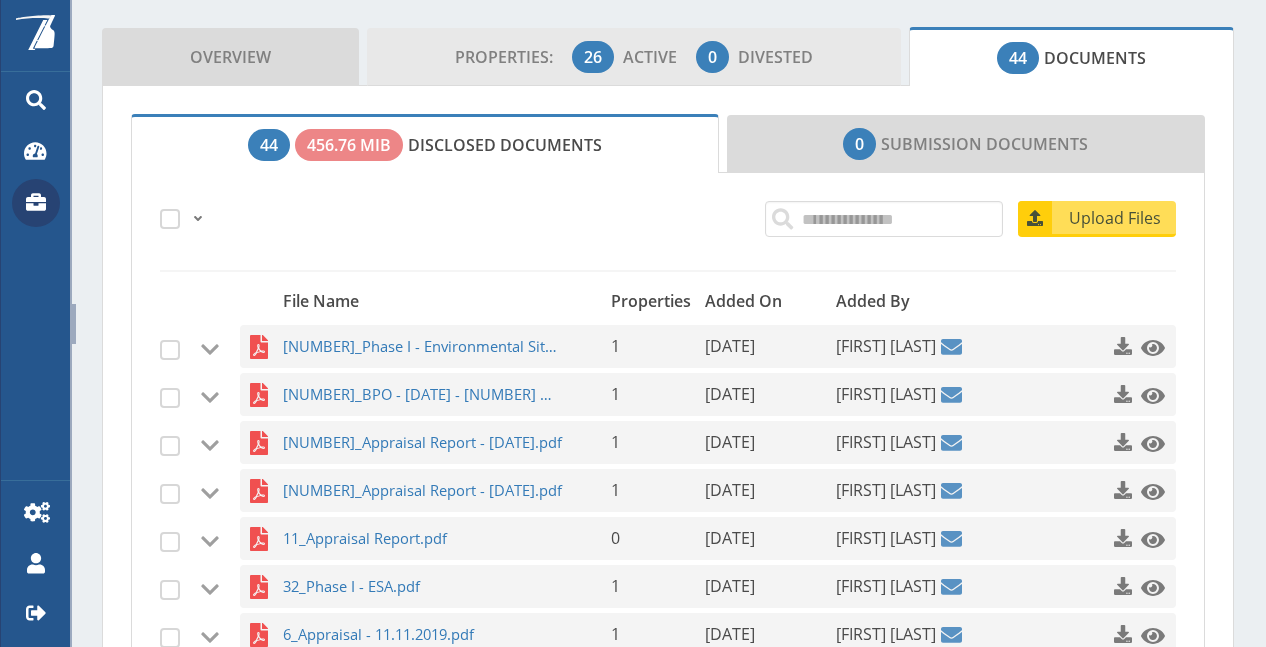scroll, scrollTop: 281, scrollLeft: 0, axis: vertical 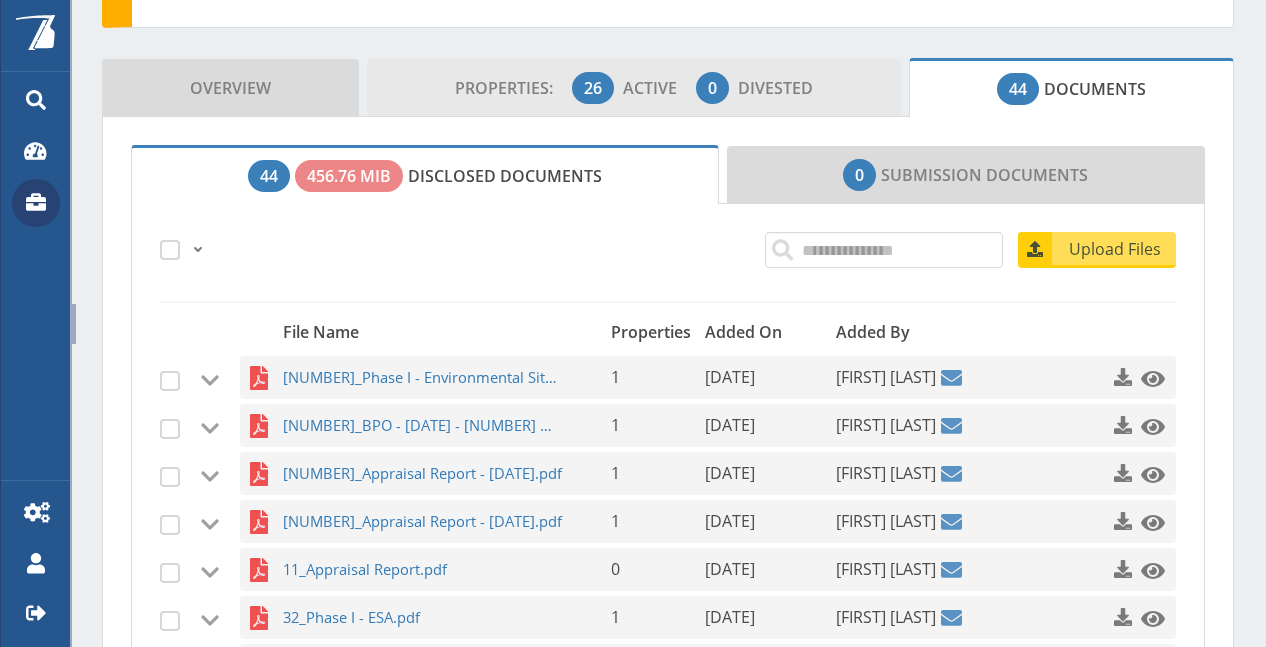 click on "Properties:   26     Active   0     Divested" at bounding box center (634, 88) 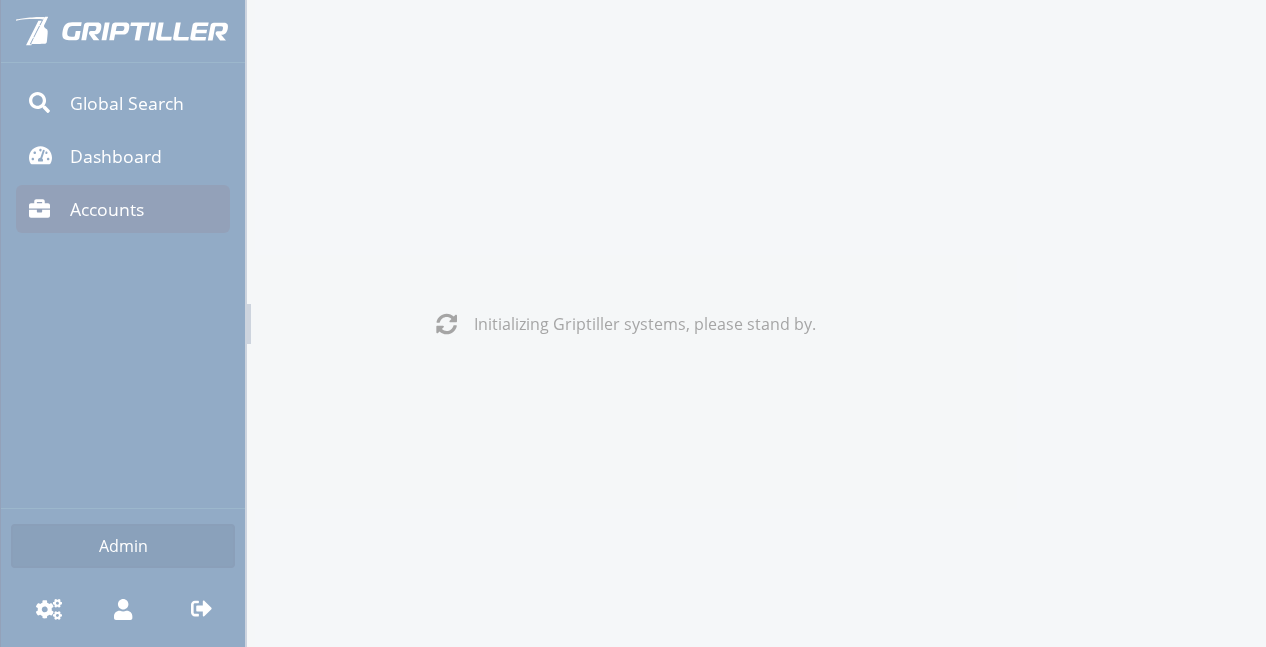 scroll, scrollTop: 0, scrollLeft: 0, axis: both 